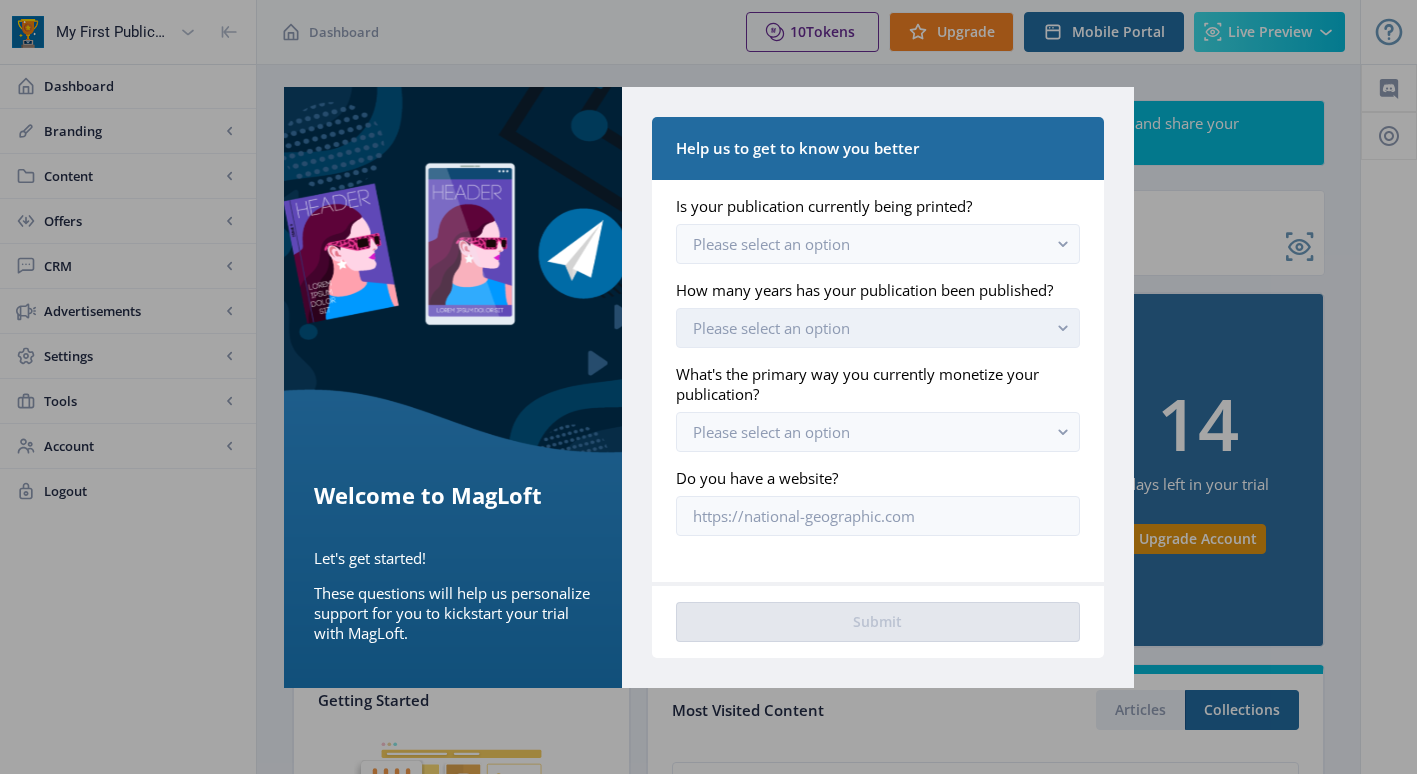 scroll, scrollTop: 0, scrollLeft: 0, axis: both 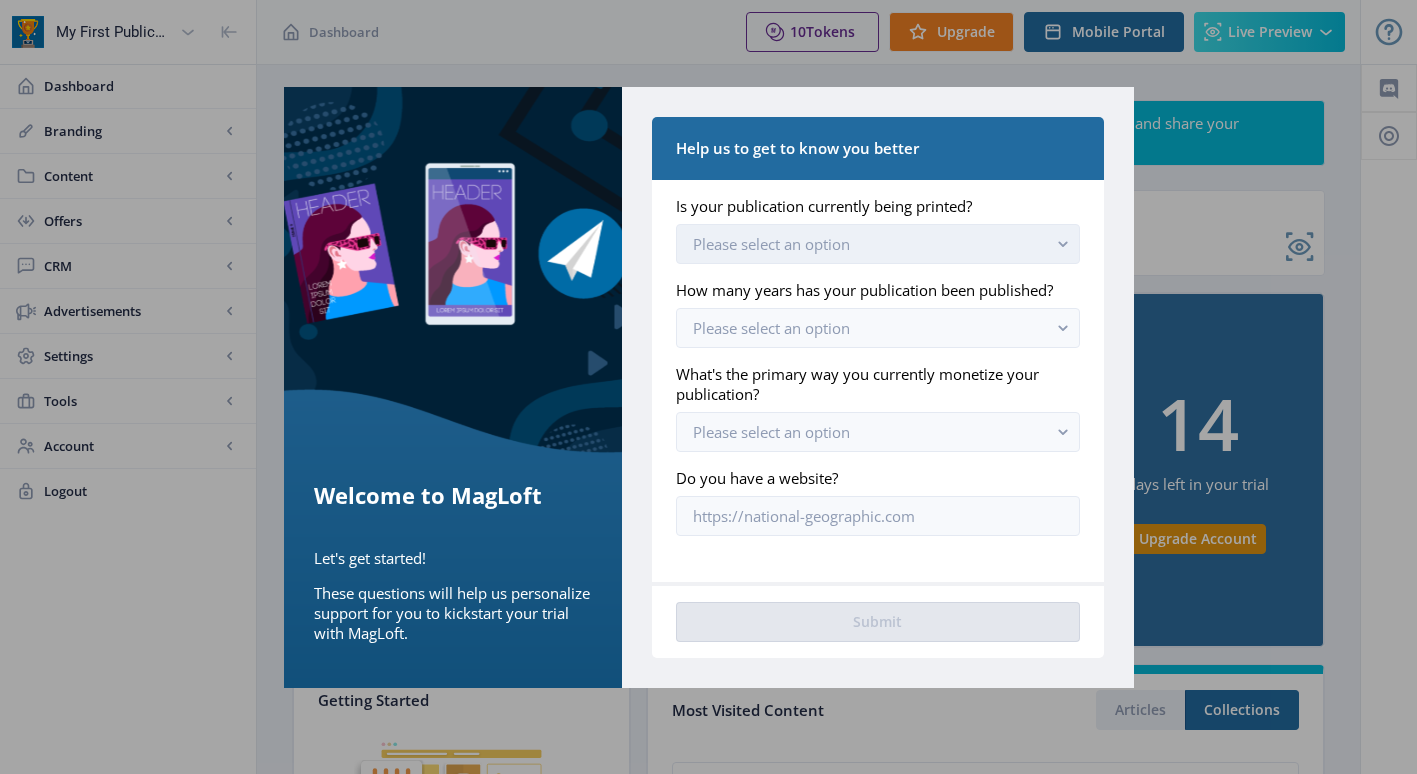click on "Please select an option" at bounding box center (877, 244) 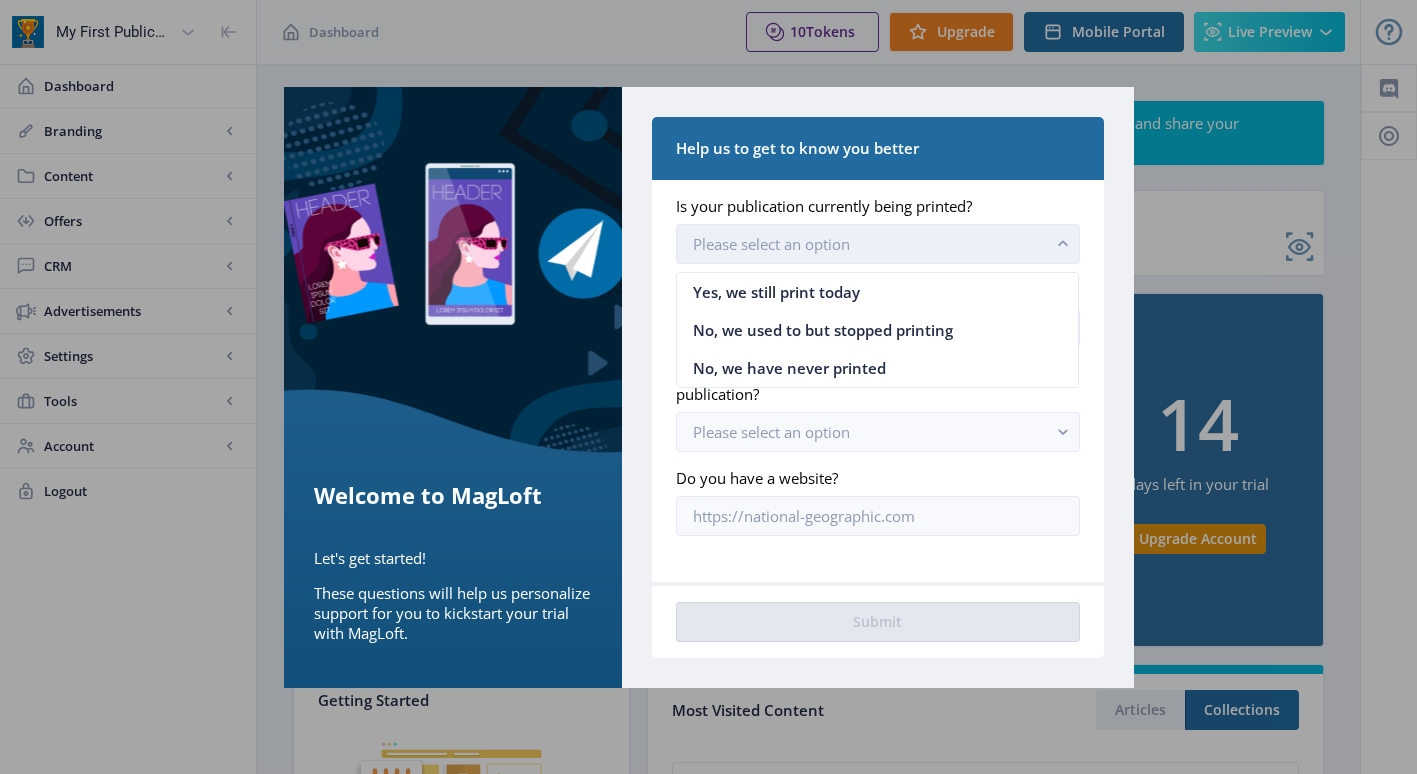 click on "Please select an option" at bounding box center (877, 244) 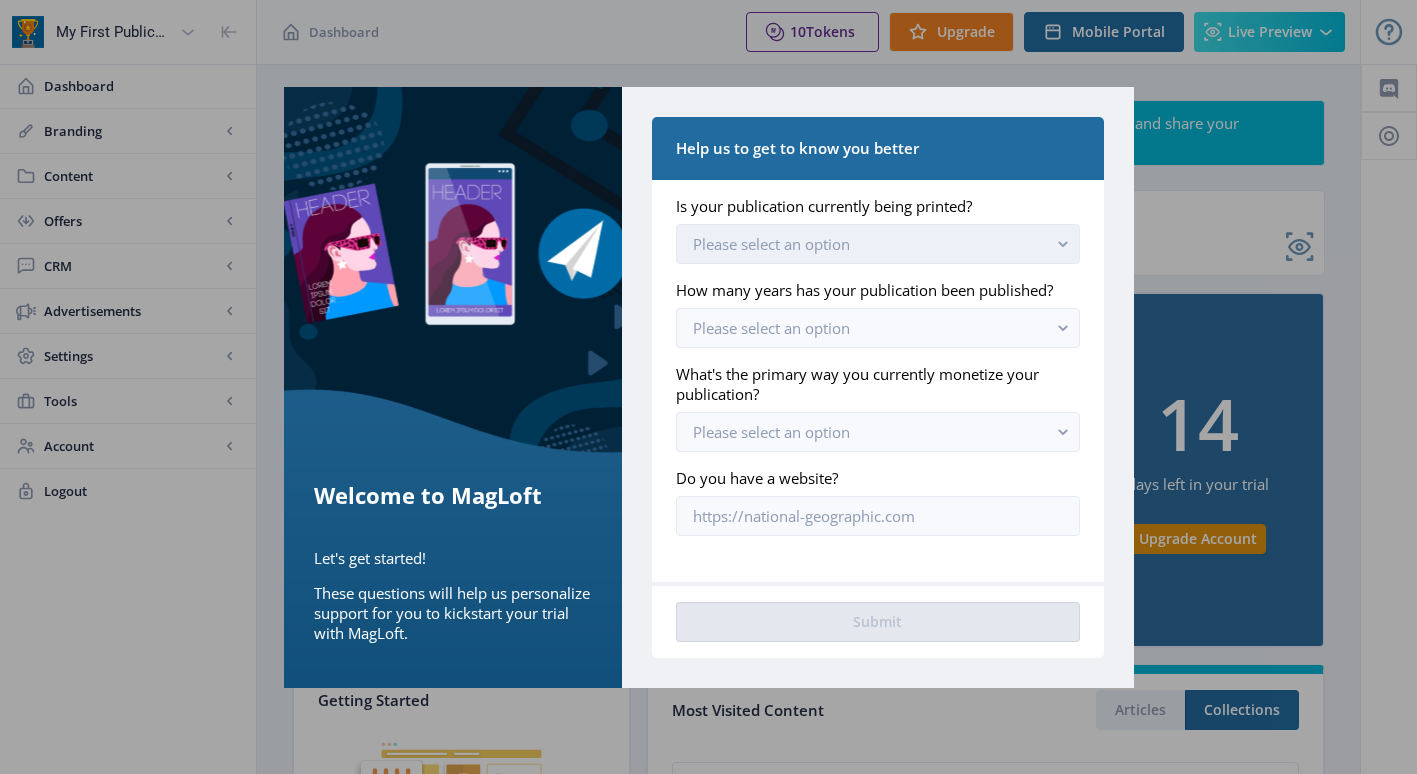 click on "Please select an option" at bounding box center [877, 244] 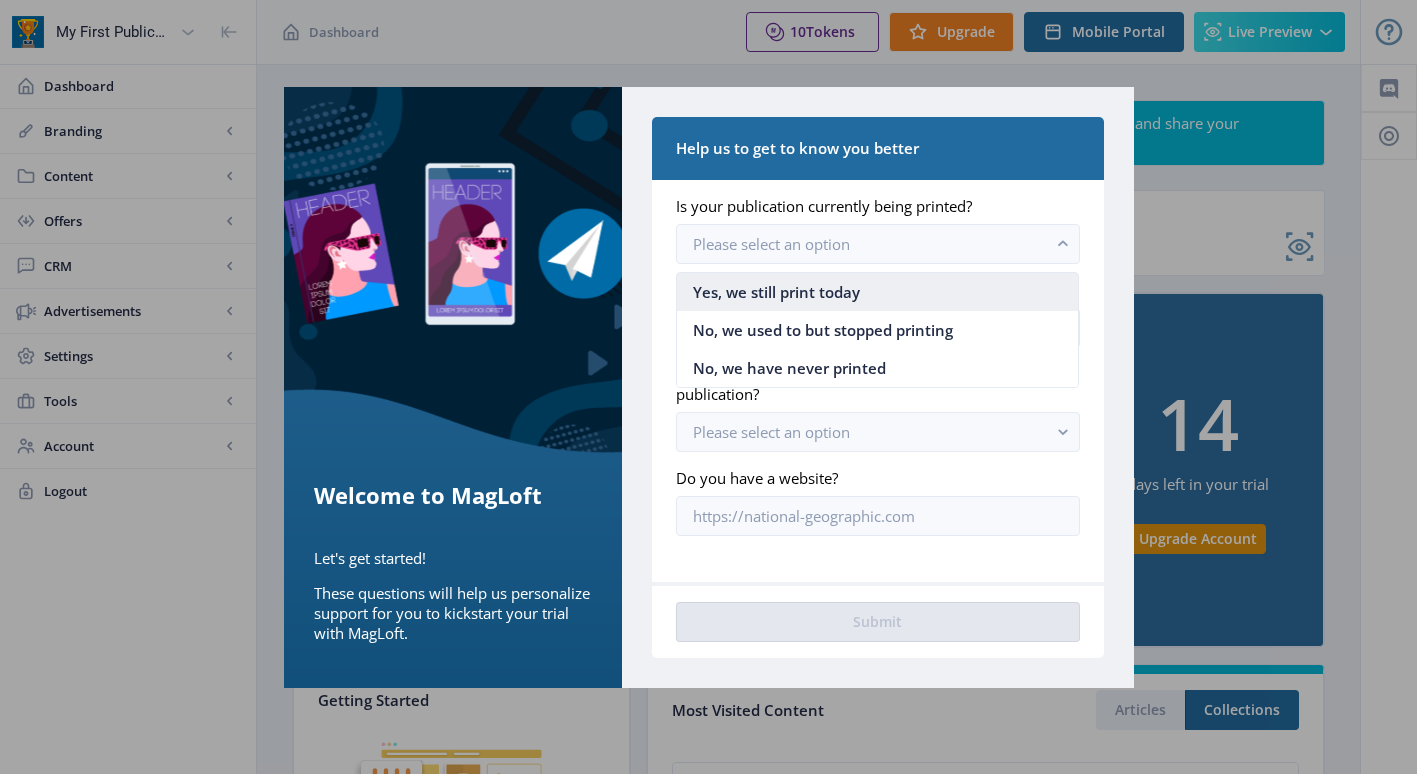 click on "Yes, we still print today" at bounding box center [877, 292] 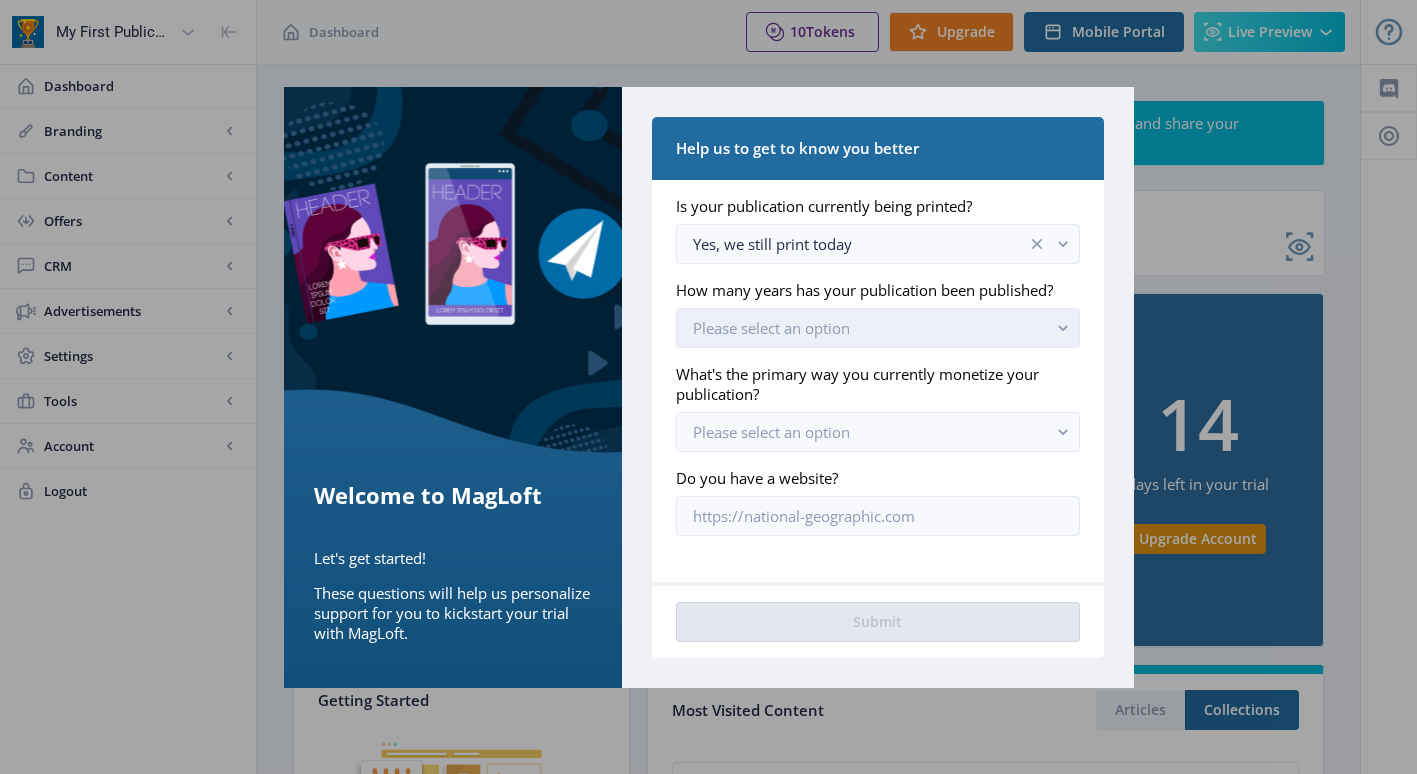 click on "Please select an option" at bounding box center [877, 328] 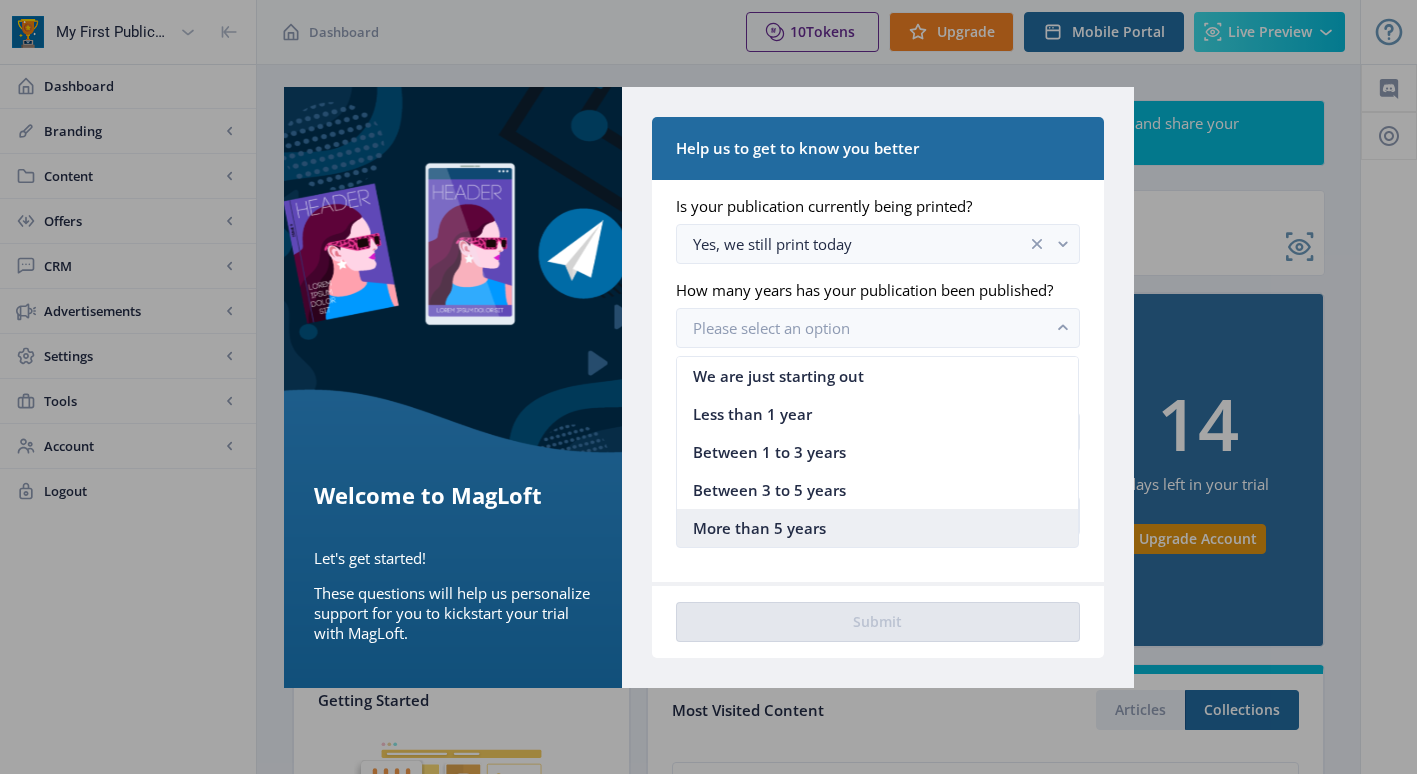 click on "More than 5 years" at bounding box center (759, 528) 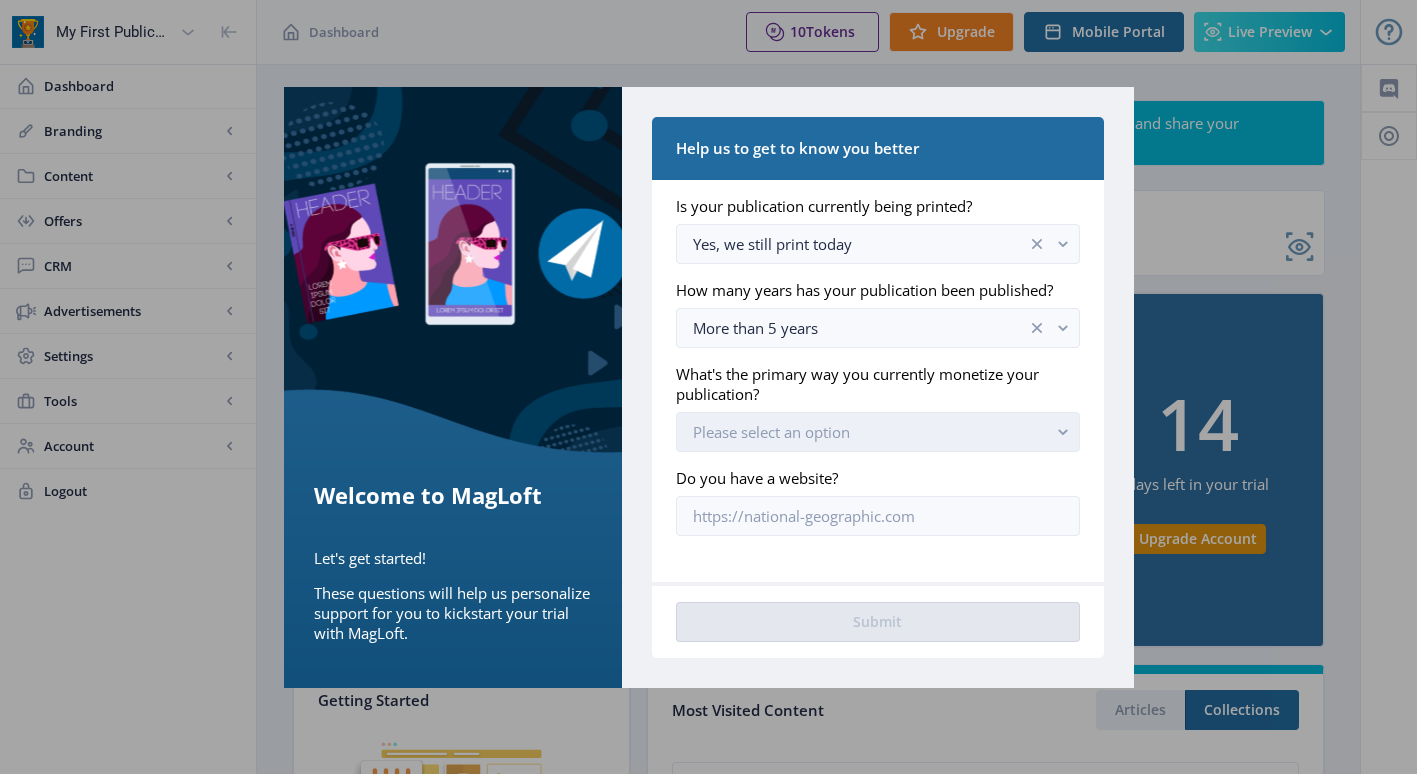 click on "Please select an option" at bounding box center (771, 432) 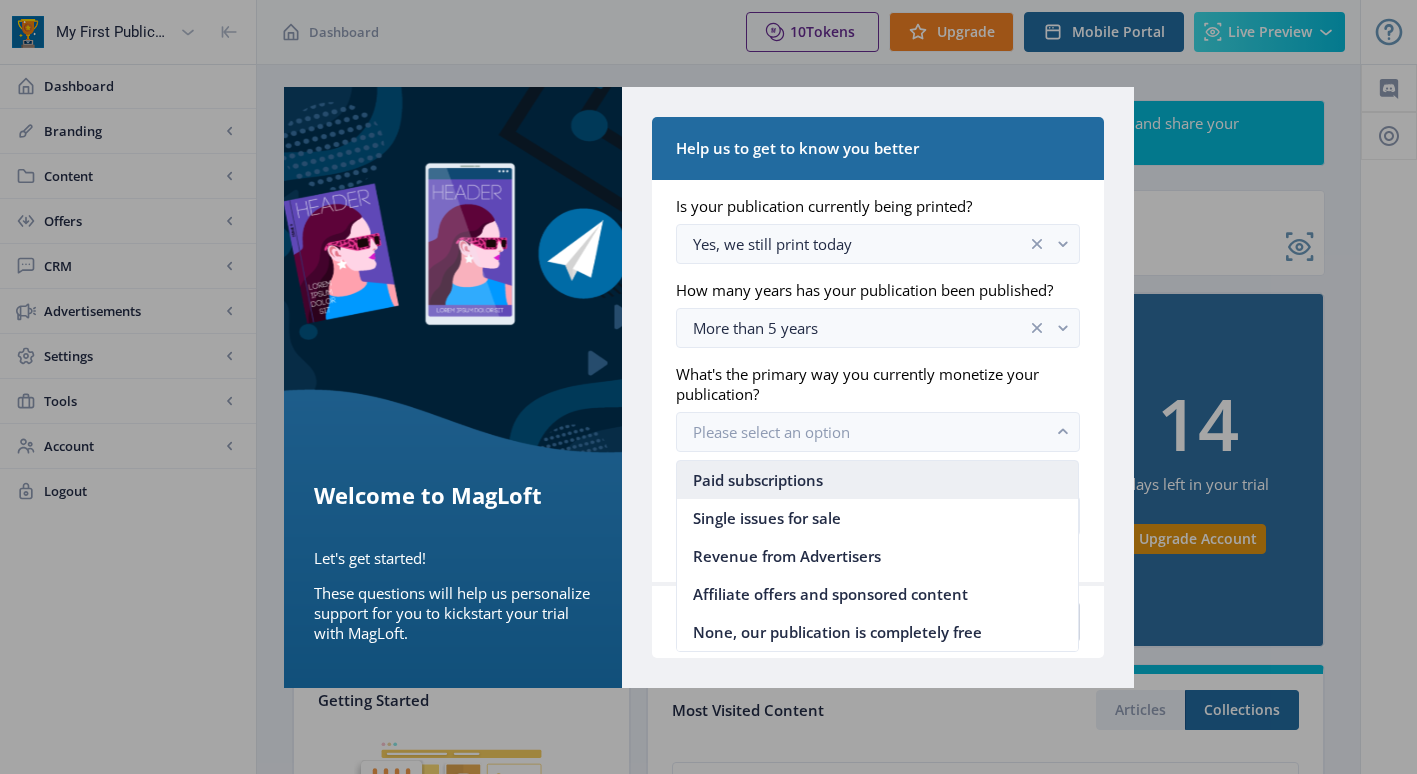 click on "Paid subscriptions" at bounding box center [877, 480] 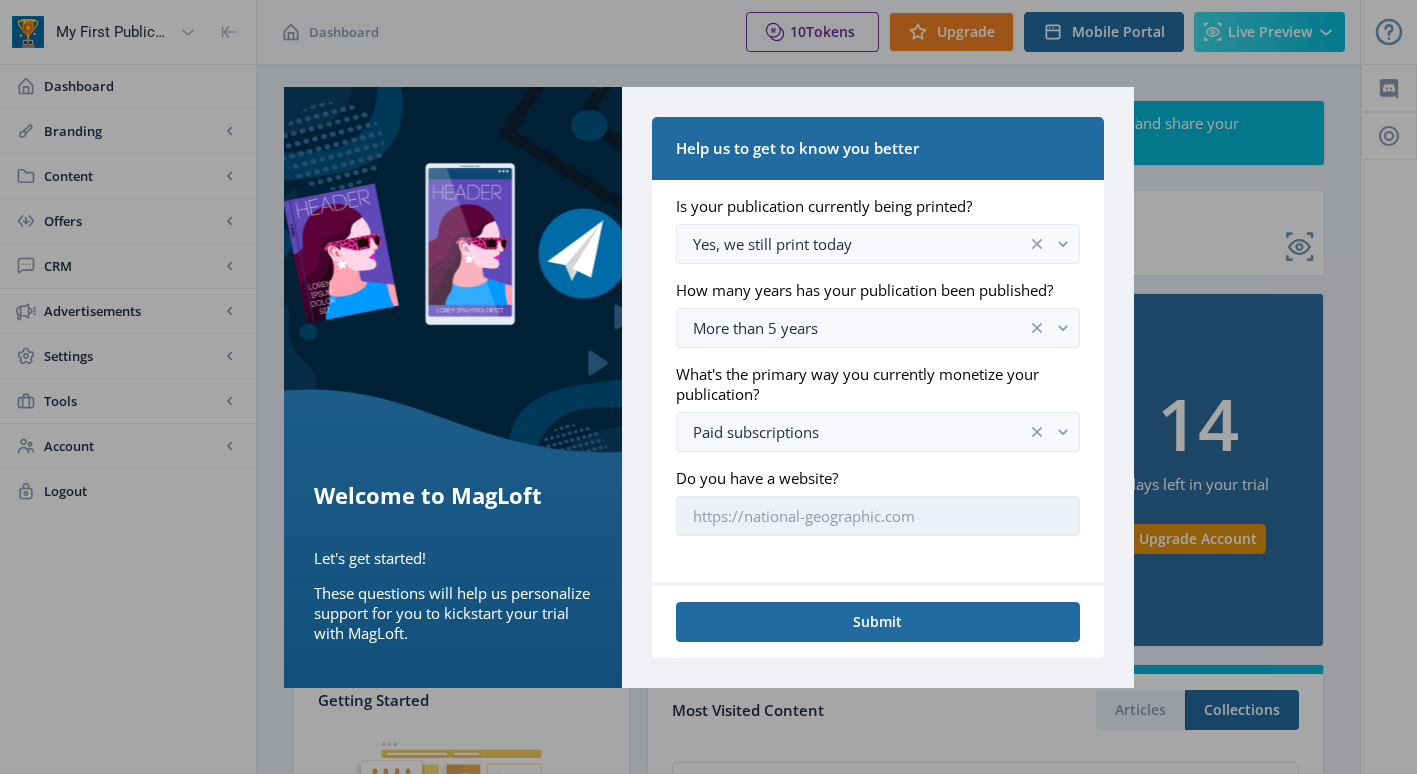 click on "Do you have a website?" at bounding box center (877, 516) 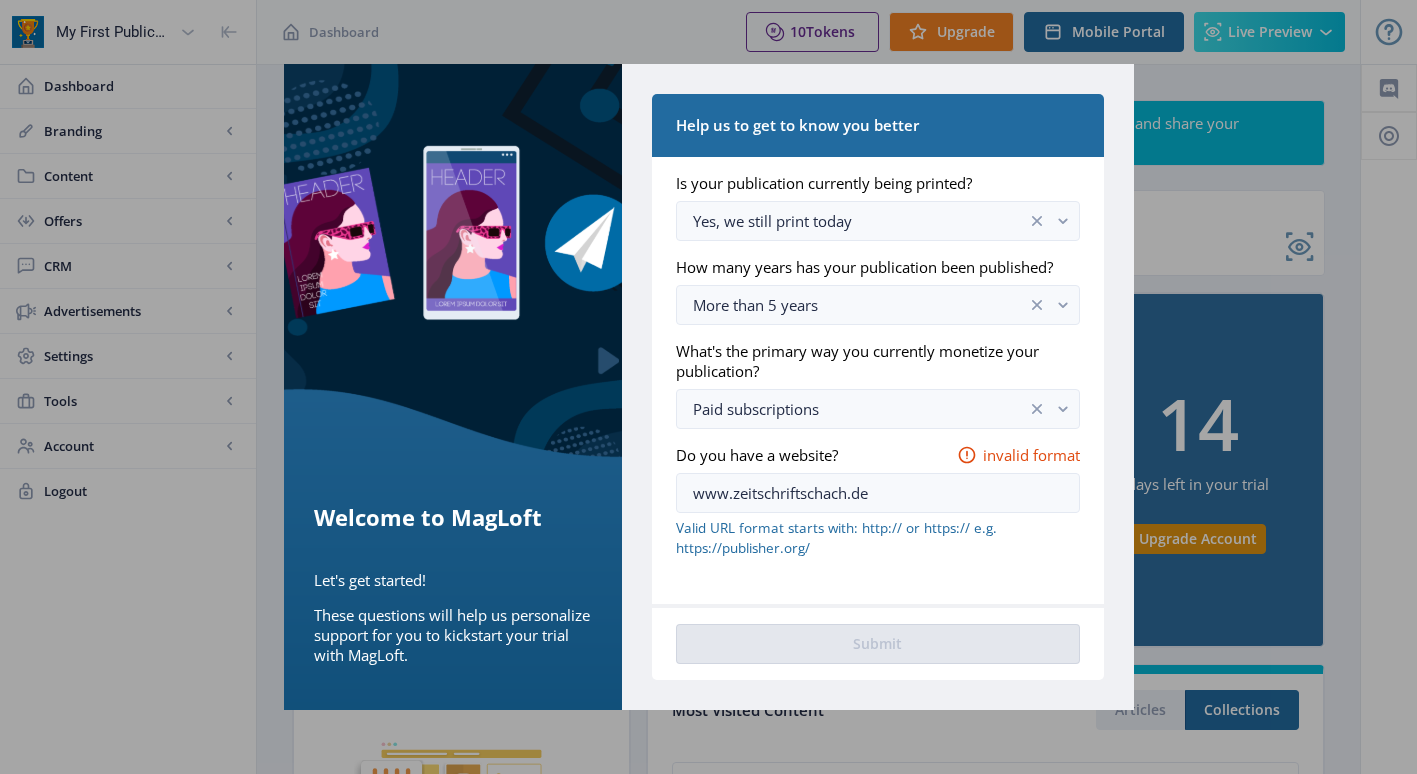 click on "Valid URL format starts with: http:// or https:// e.g. https://publisher.org/" at bounding box center (877, 538) 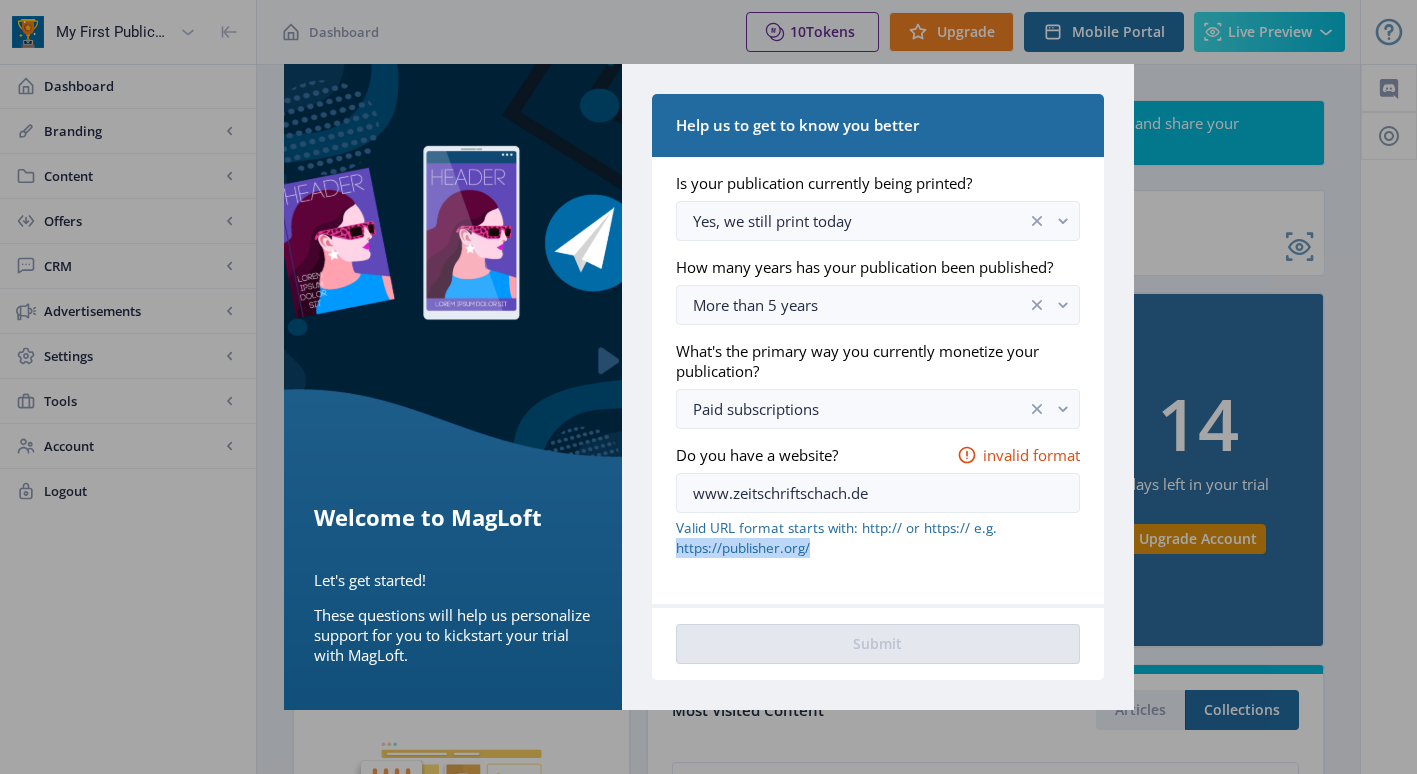 click on "Valid URL format starts with: http:// or https:// e.g. https://publisher.org/" at bounding box center (877, 538) 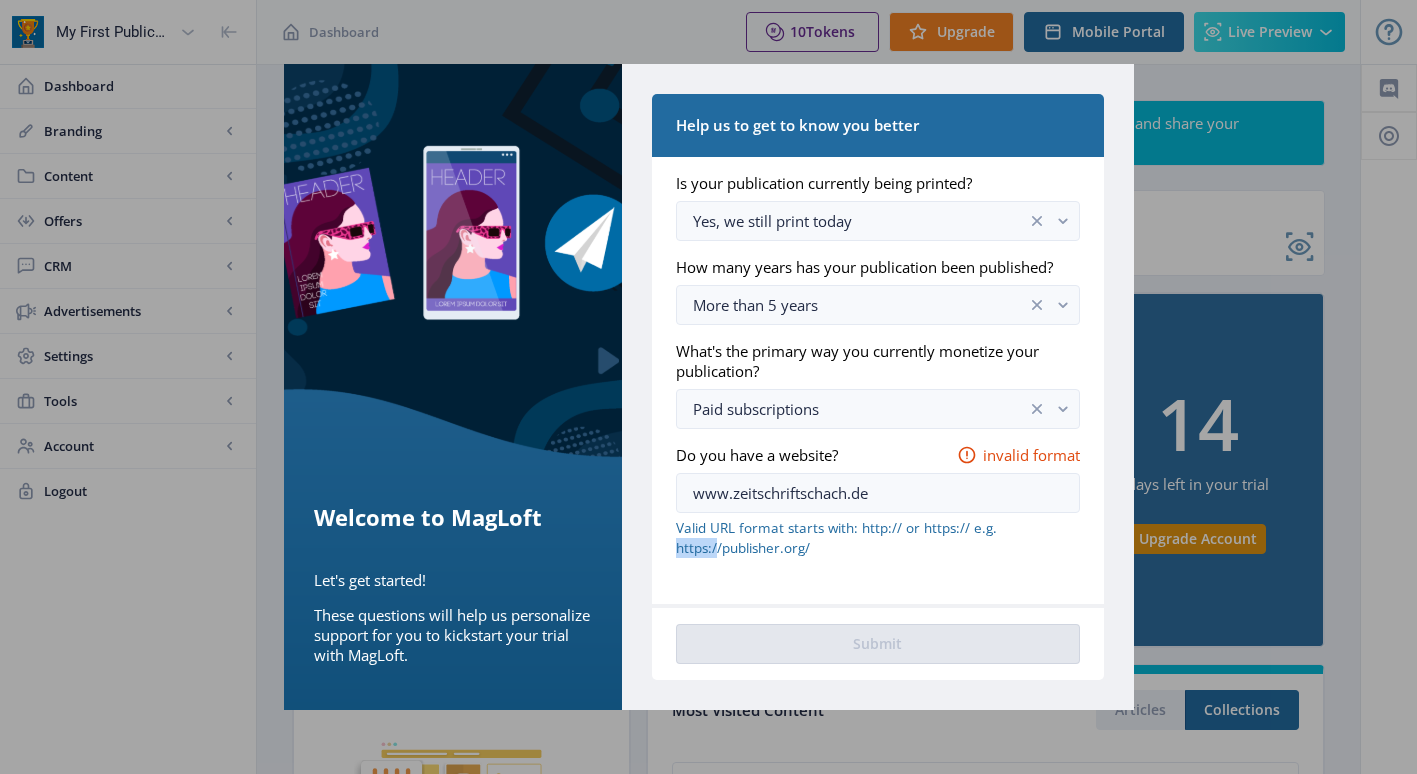 drag, startPoint x: 680, startPoint y: 552, endPoint x: 718, endPoint y: 555, distance: 38.118237 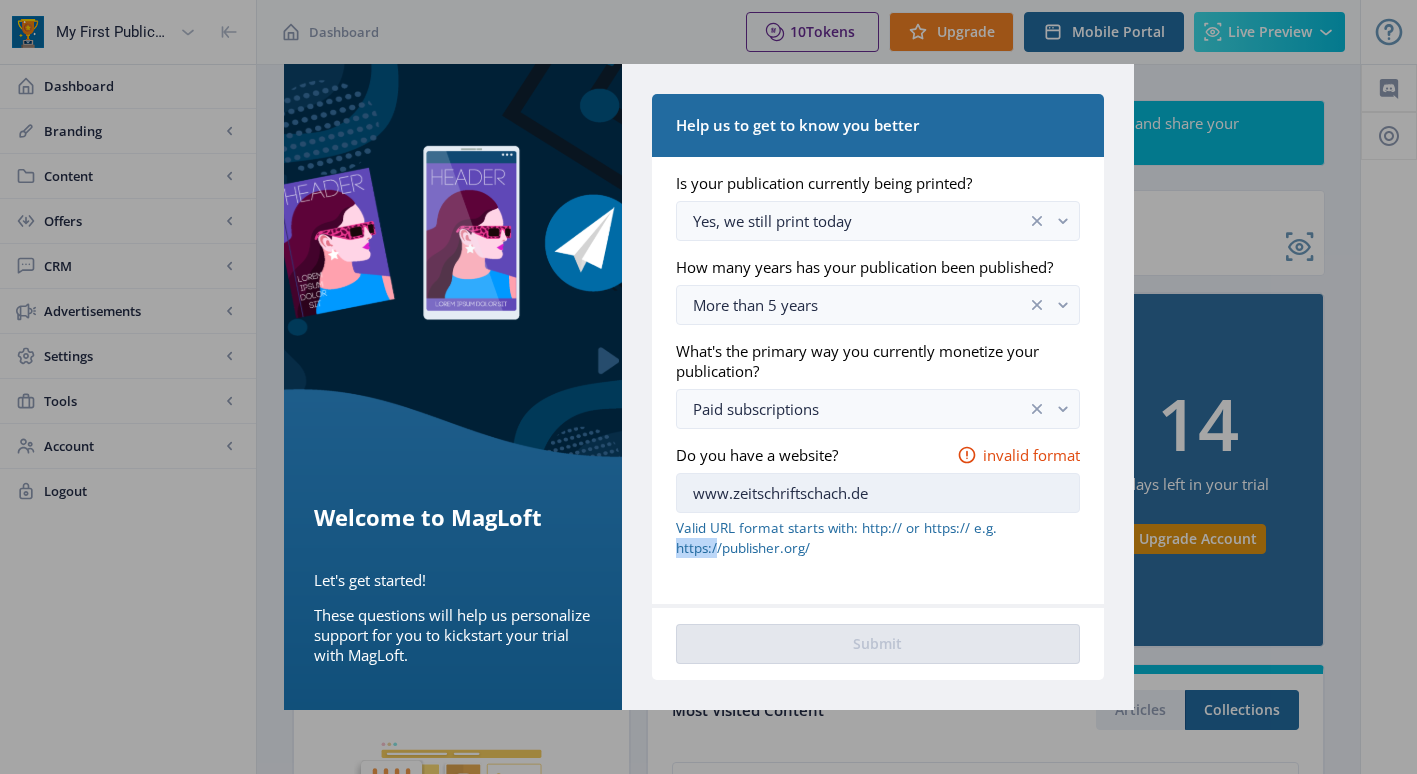 copy on "https:/" 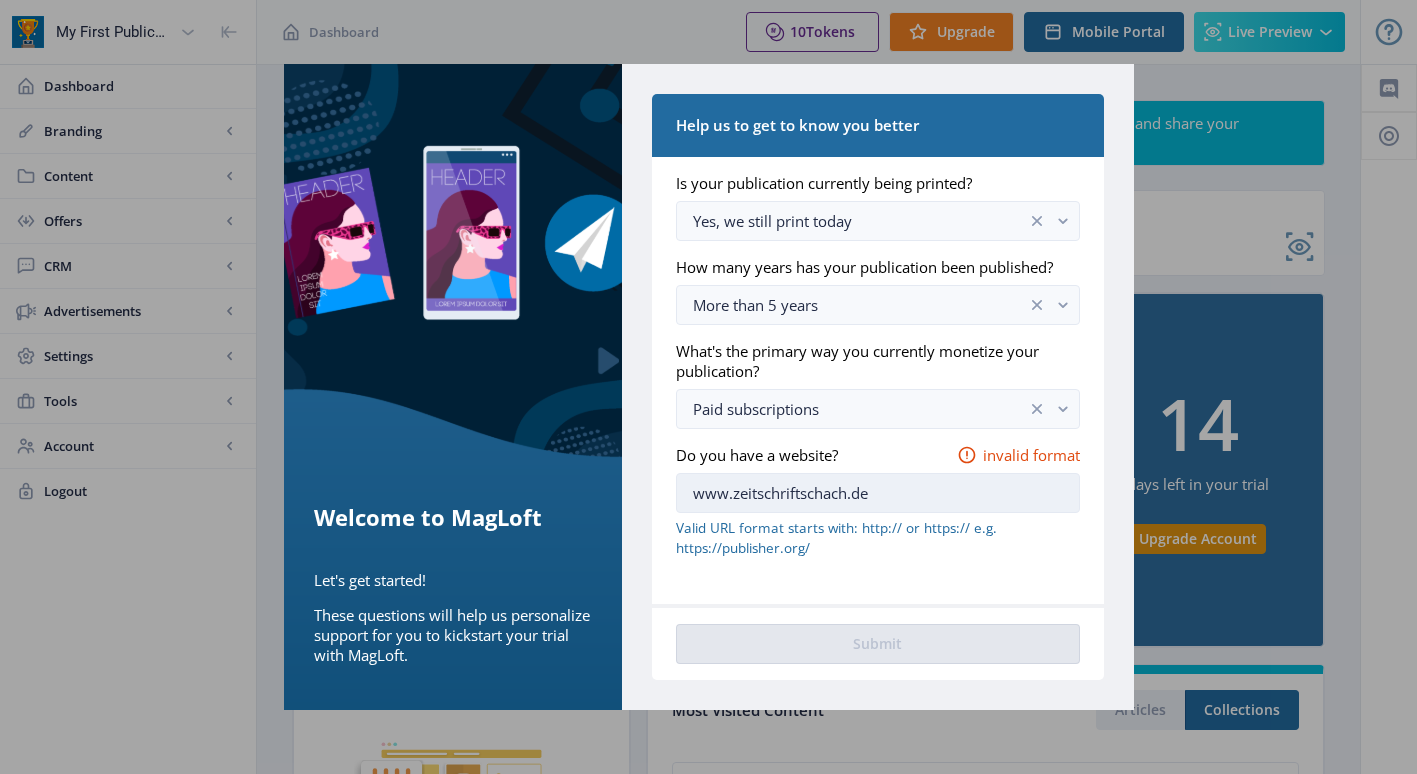drag, startPoint x: 692, startPoint y: 502, endPoint x: 734, endPoint y: 503, distance: 42.0119 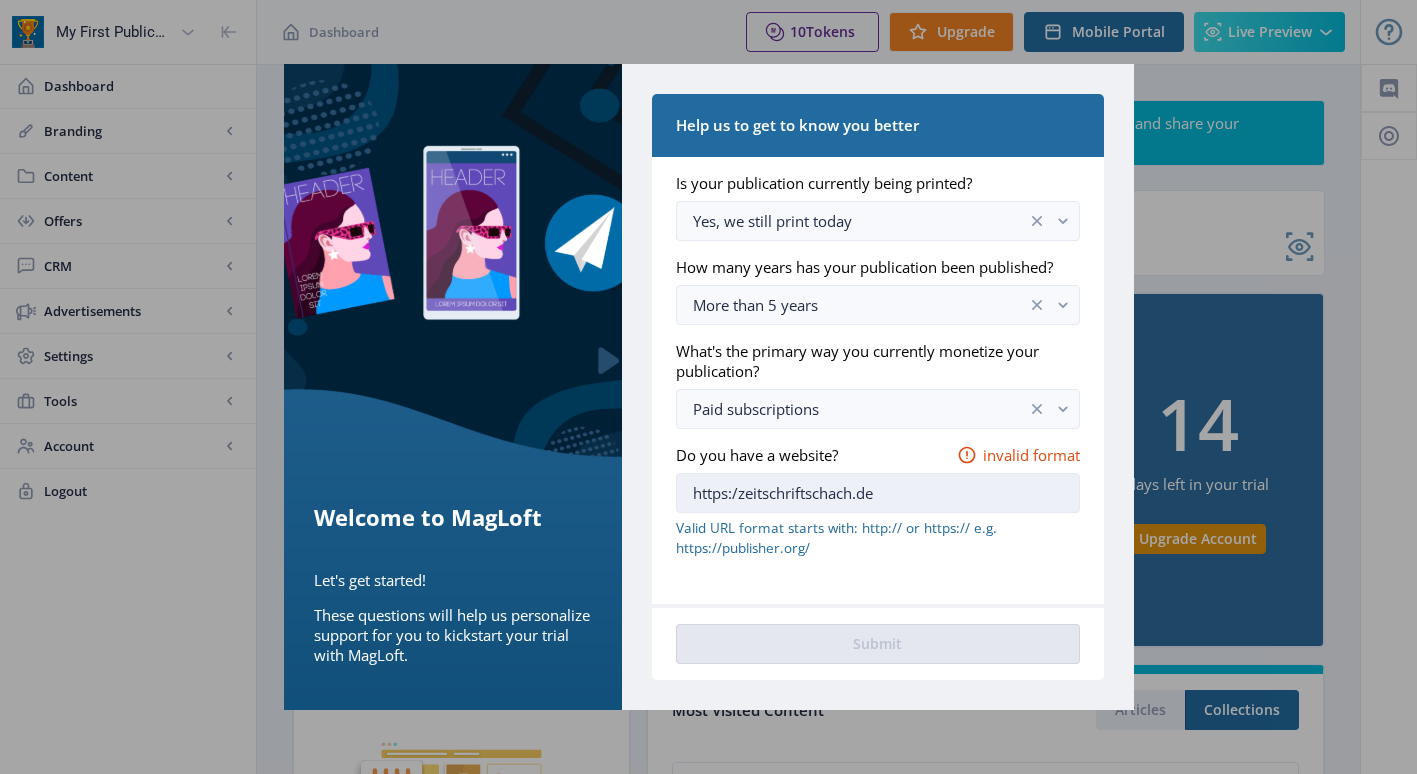 click on "https:/zeitschriftschach.de" at bounding box center (877, 493) 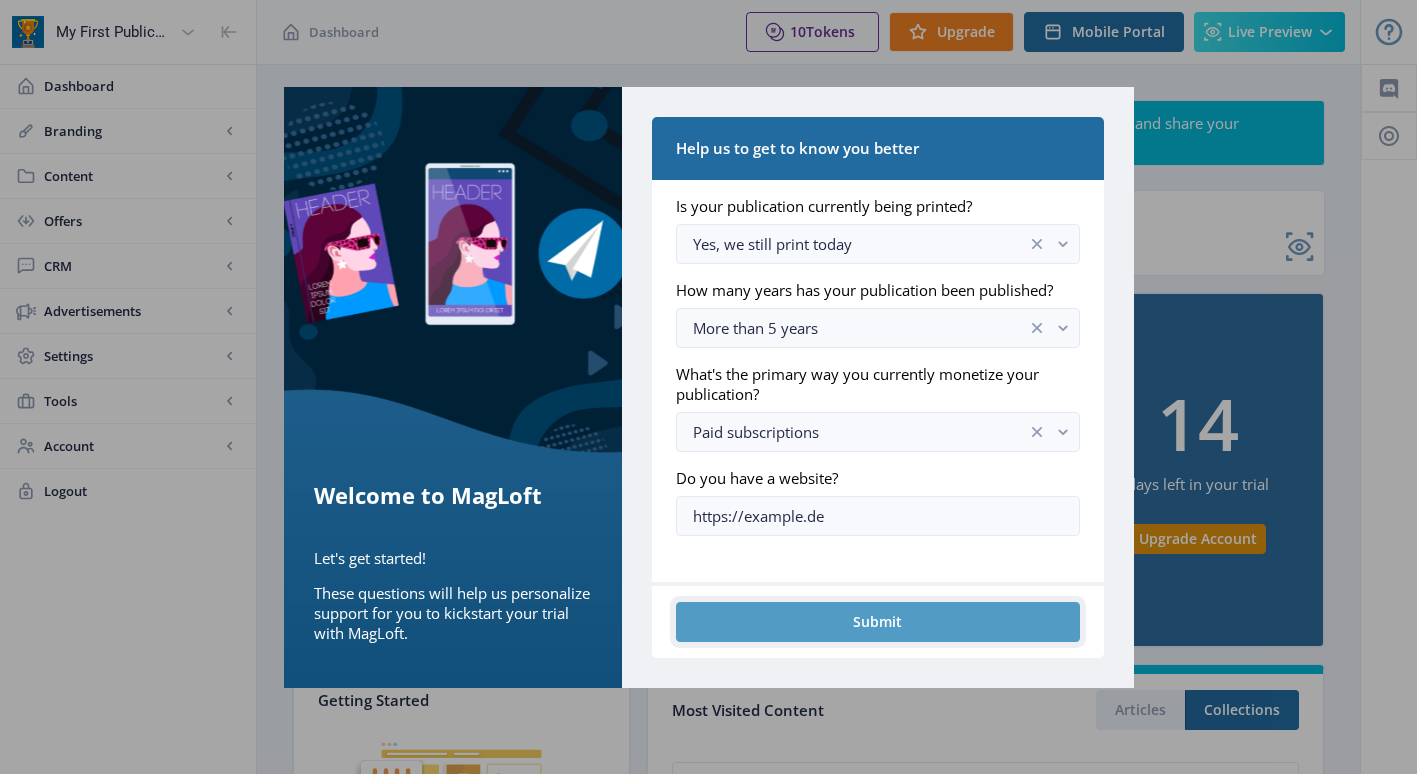 click on "Submit" 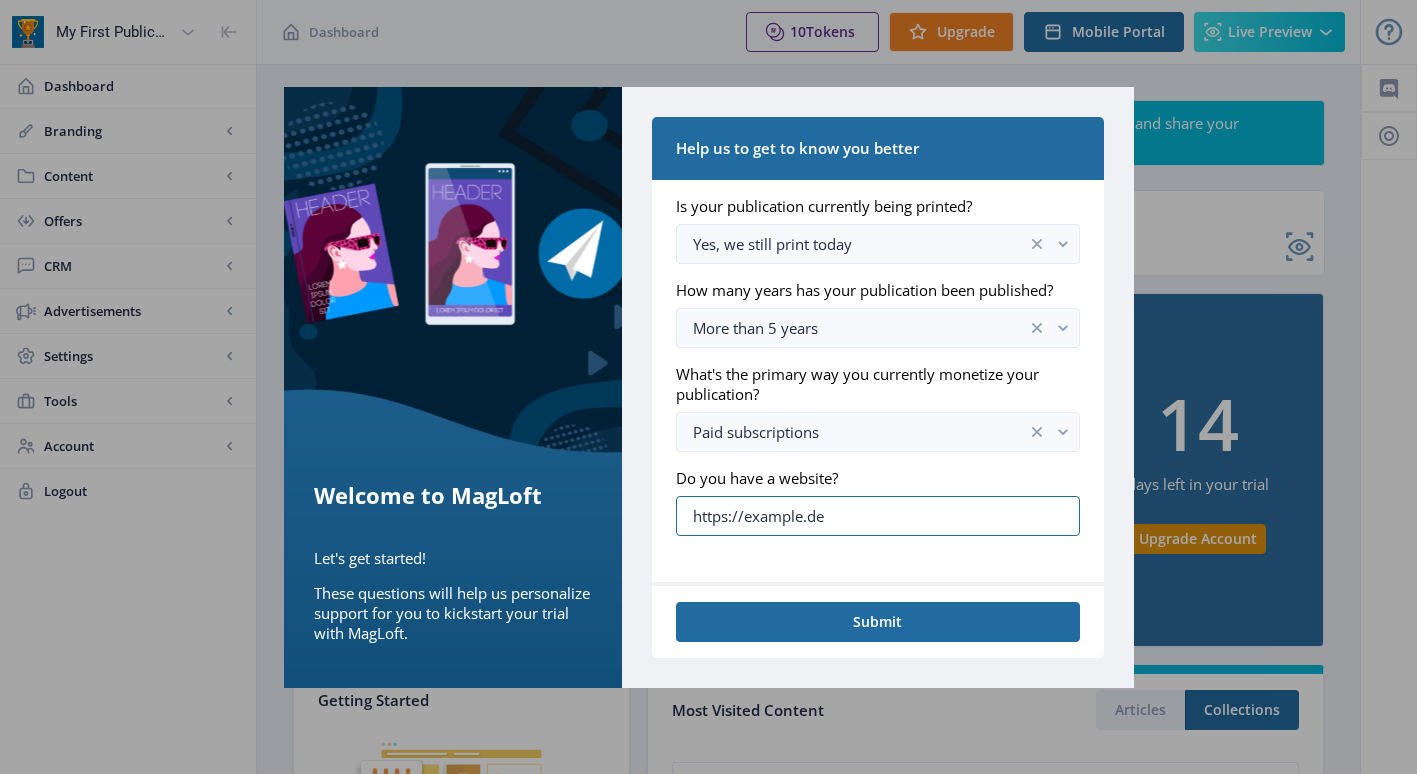 click on "https://example.de" at bounding box center (877, 516) 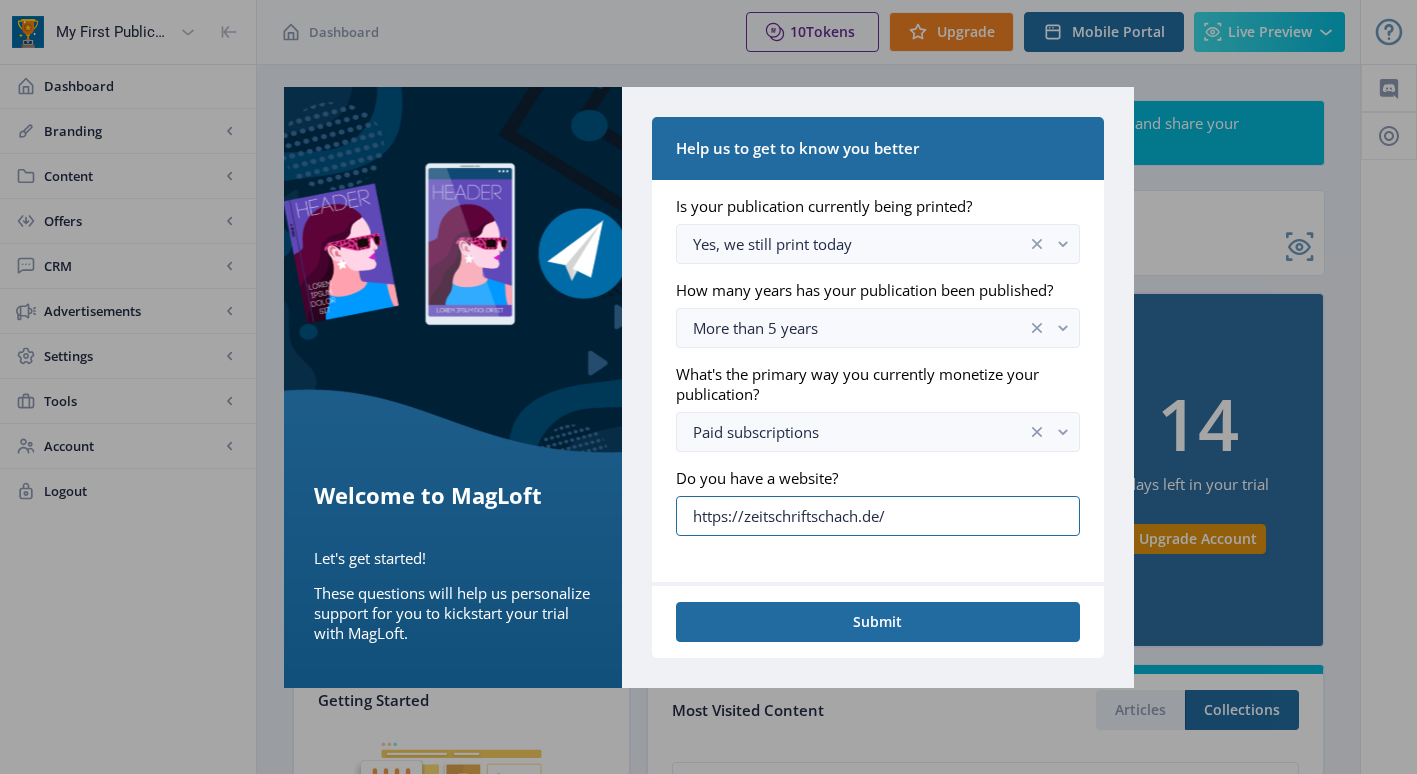 type on "https://zeitschriftschach.de/" 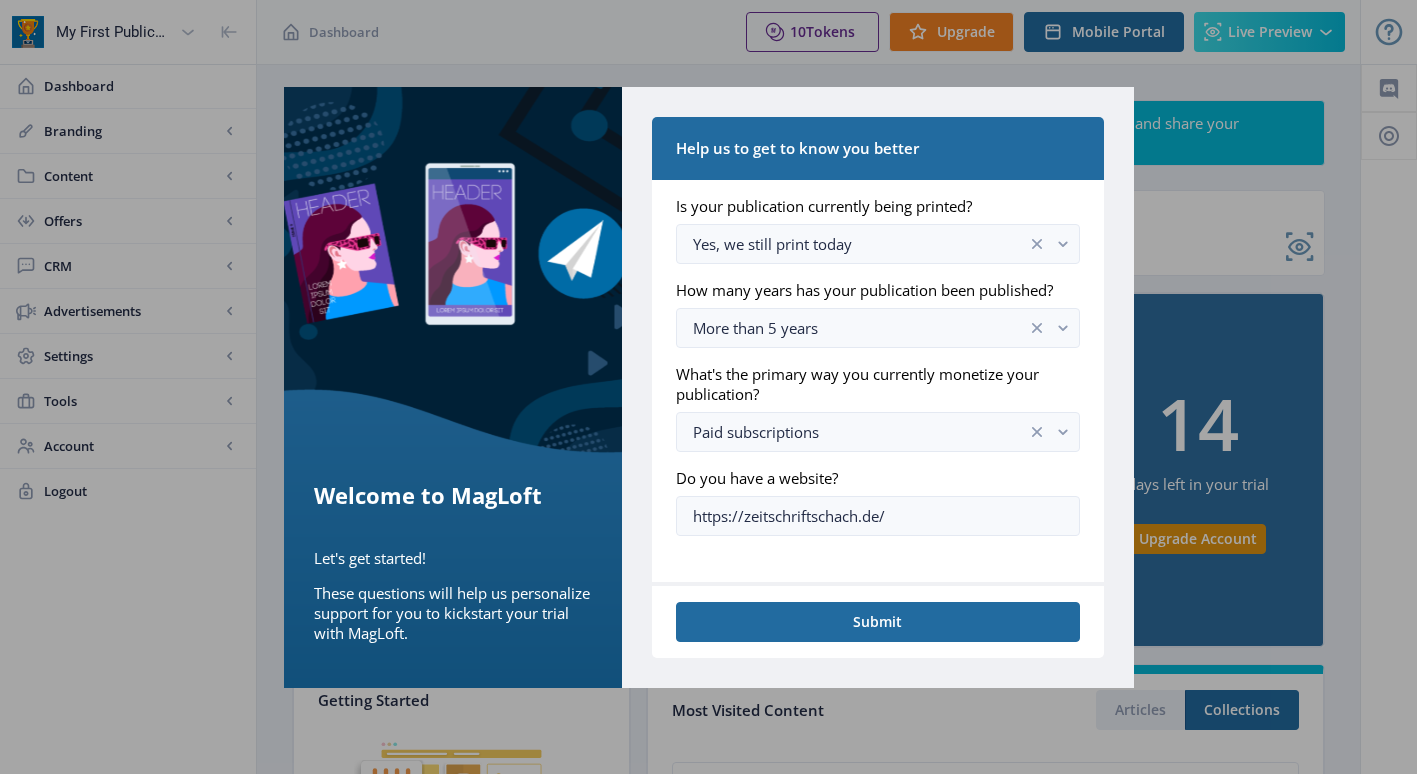 click on "Is your publication currently being printed? Yes, we still print today How many years has your publication been published? More than 5 years What's the primary way you currently monetize your publication? Paid subscriptions Do you have a website? https://[DOMAIN]" 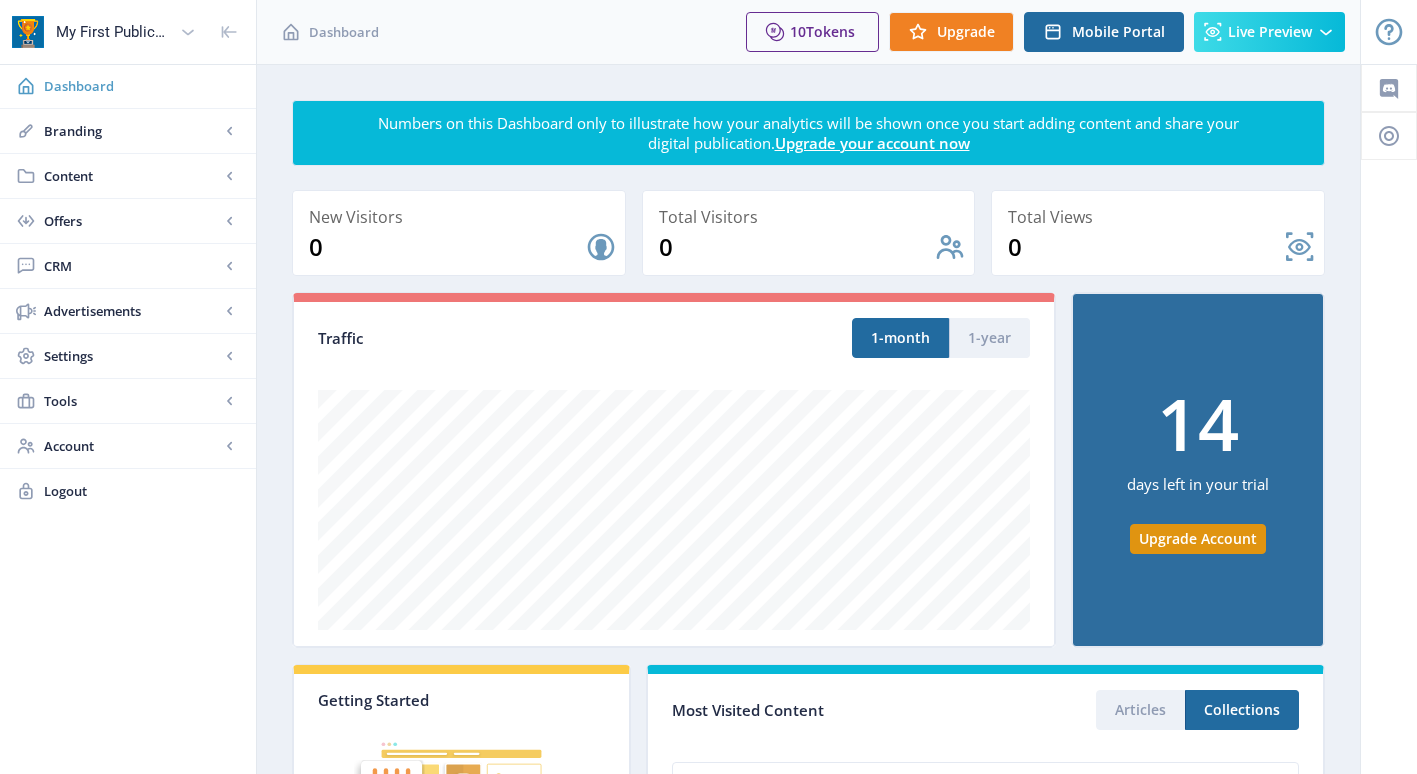 click on "Dashboard" at bounding box center [142, 86] 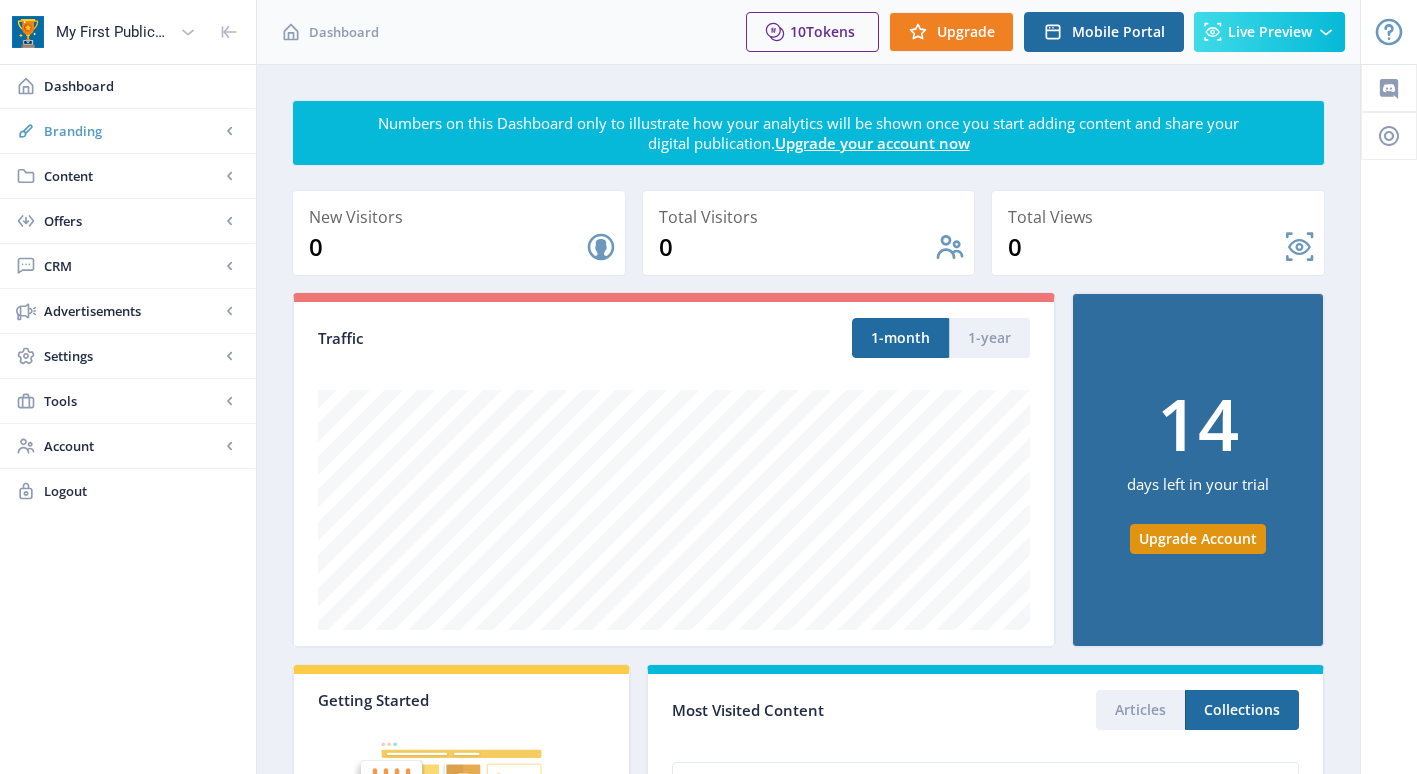 click on "Branding" at bounding box center [132, 131] 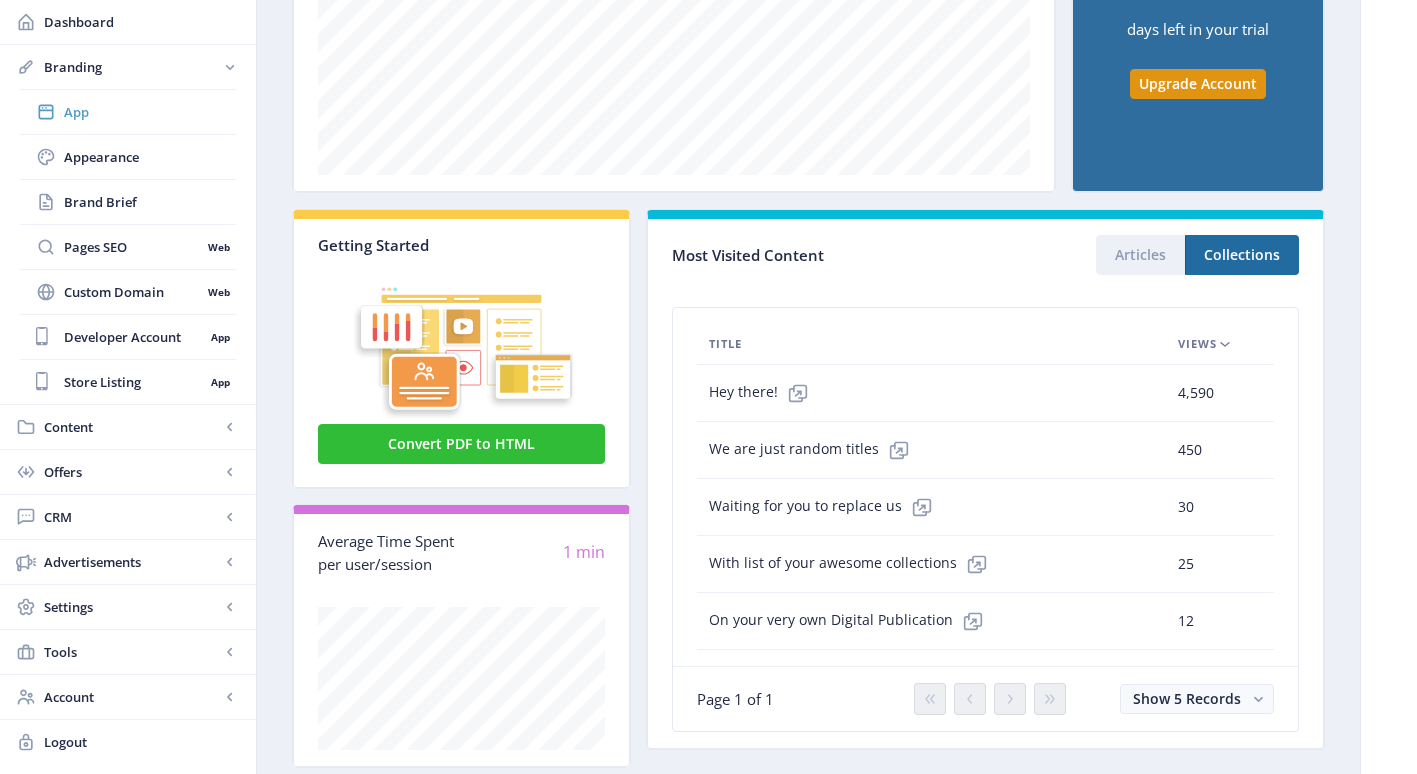 scroll, scrollTop: 500, scrollLeft: 0, axis: vertical 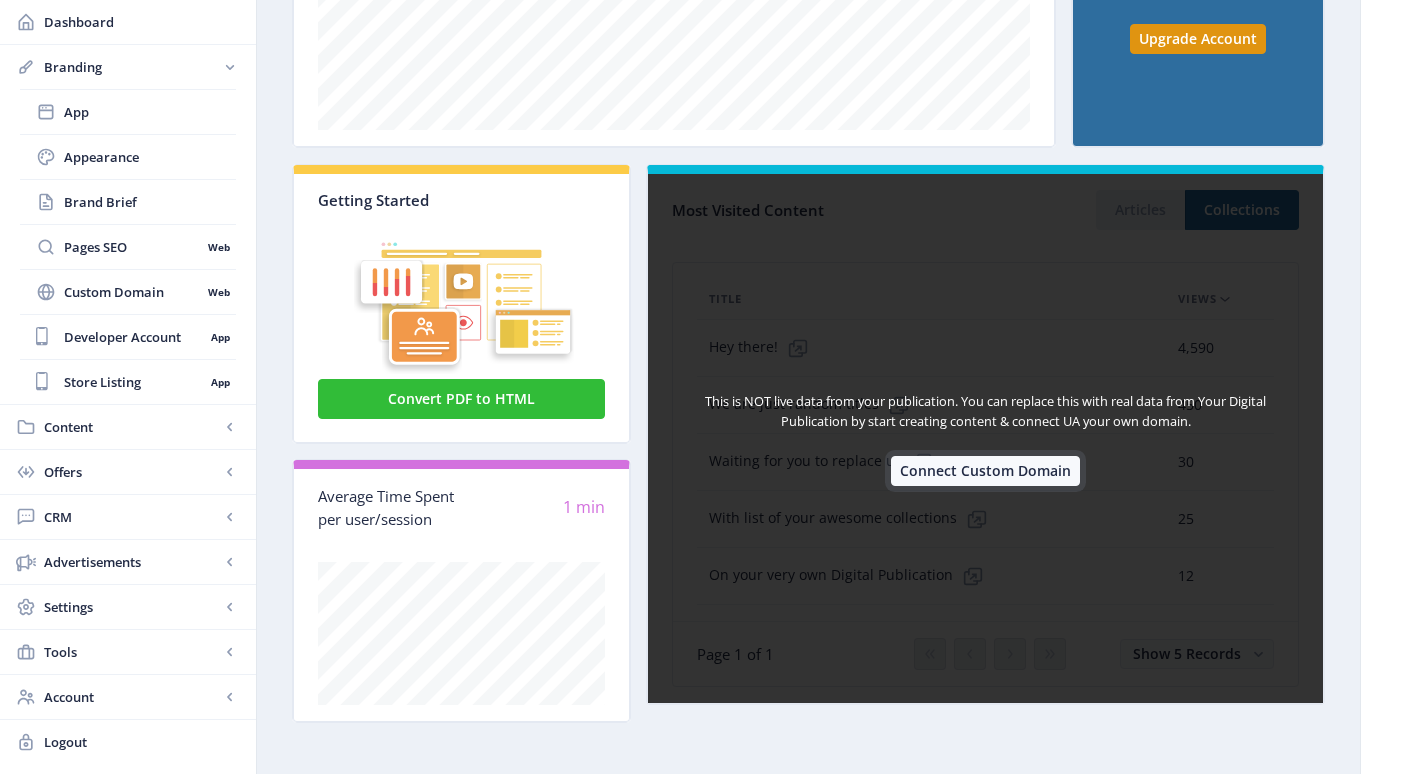 click on "Connect Custom Domain" 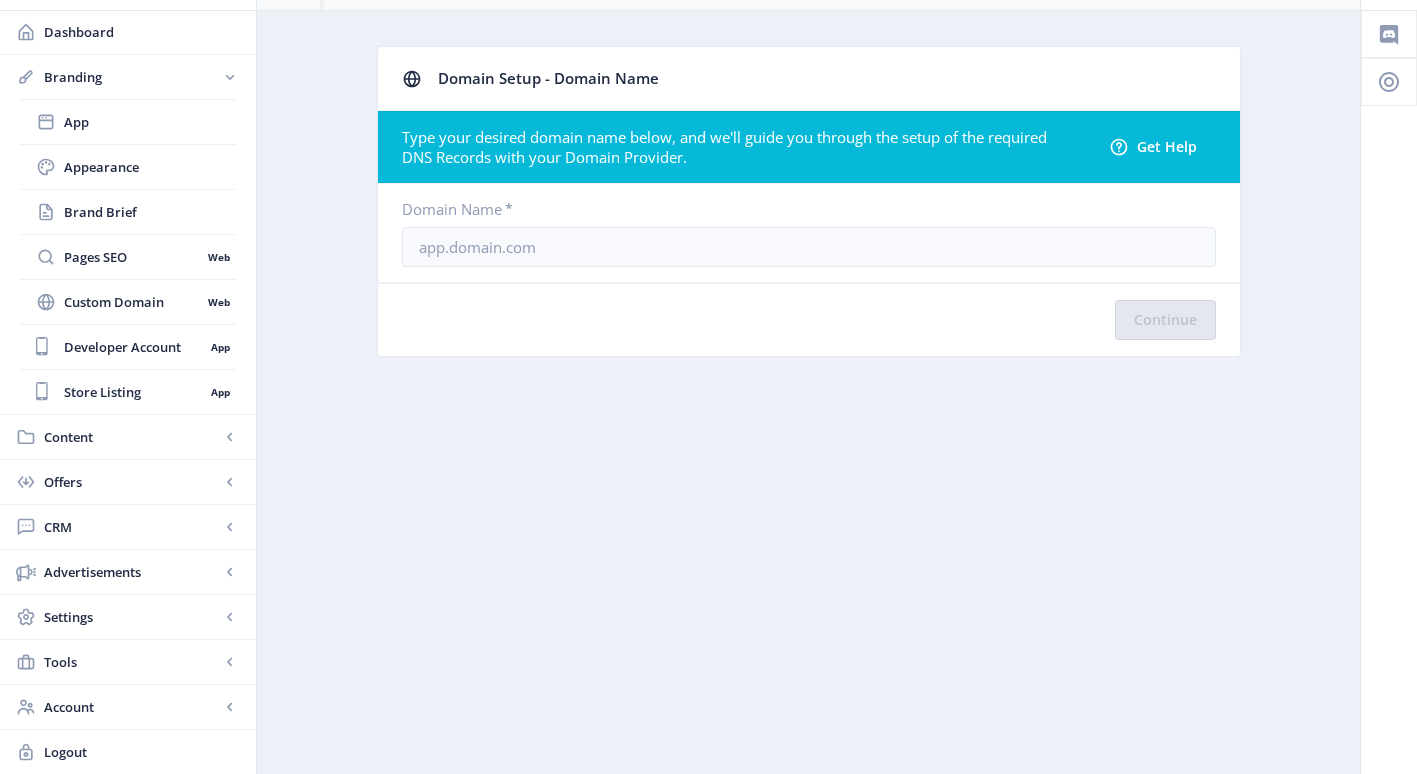 scroll, scrollTop: 0, scrollLeft: 0, axis: both 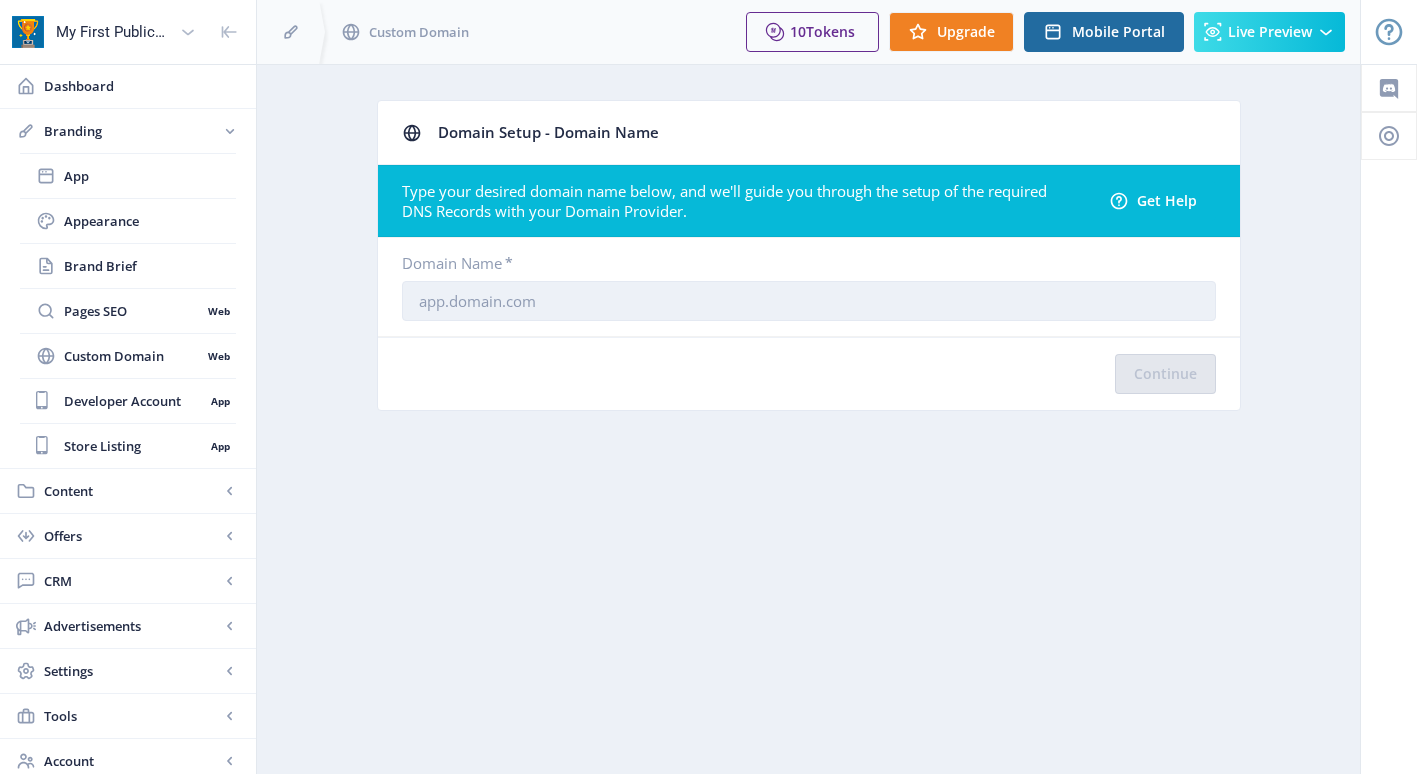 click 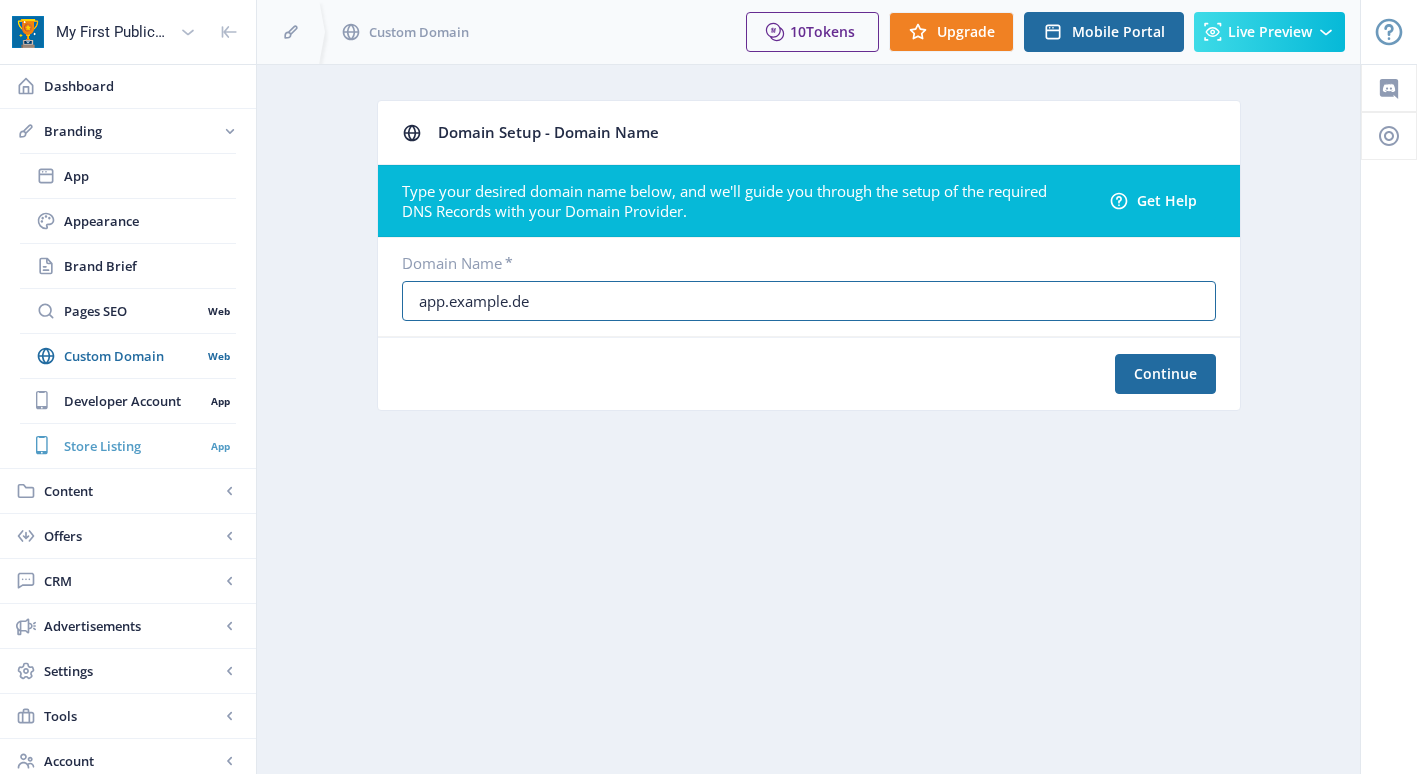 type on "app.example.de" 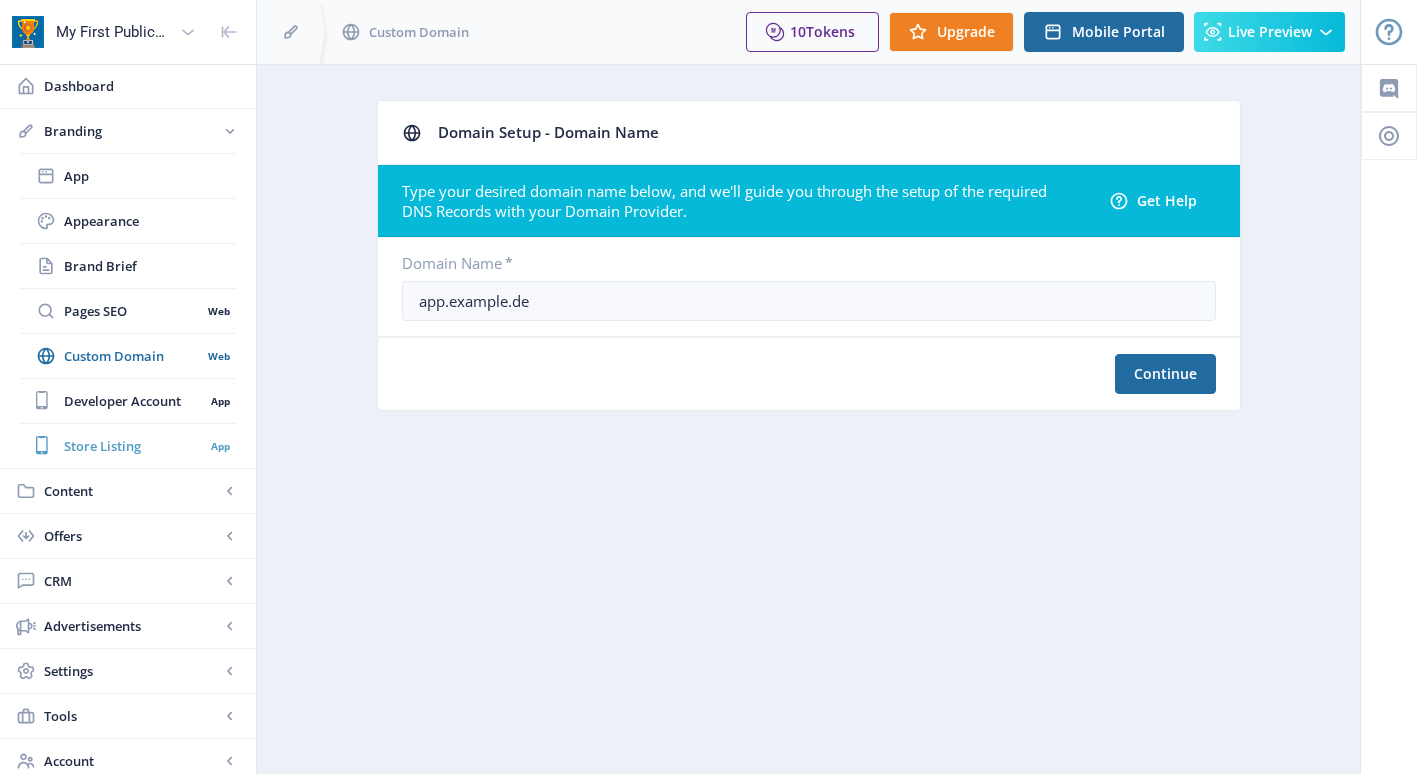 click on "Store Listing" at bounding box center (134, 446) 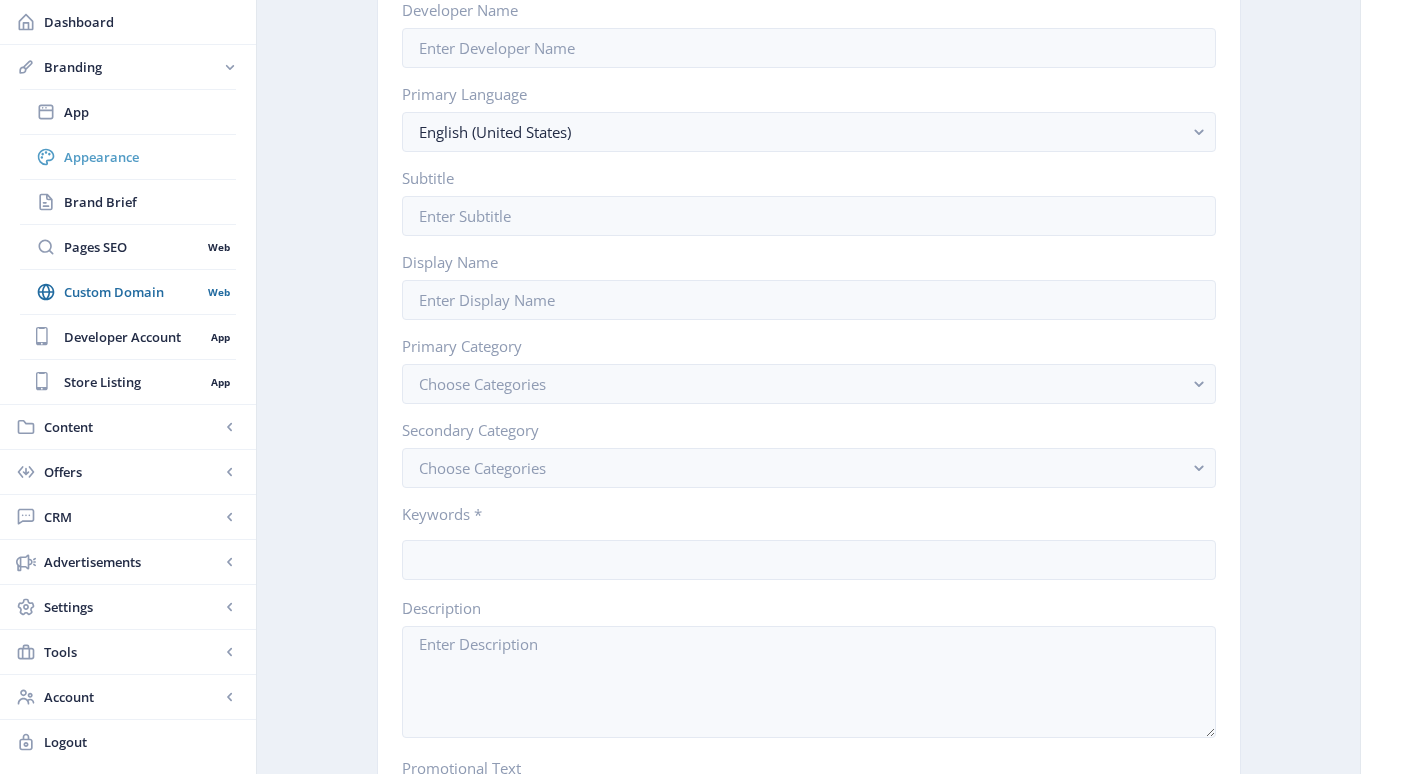 scroll, scrollTop: 0, scrollLeft: 0, axis: both 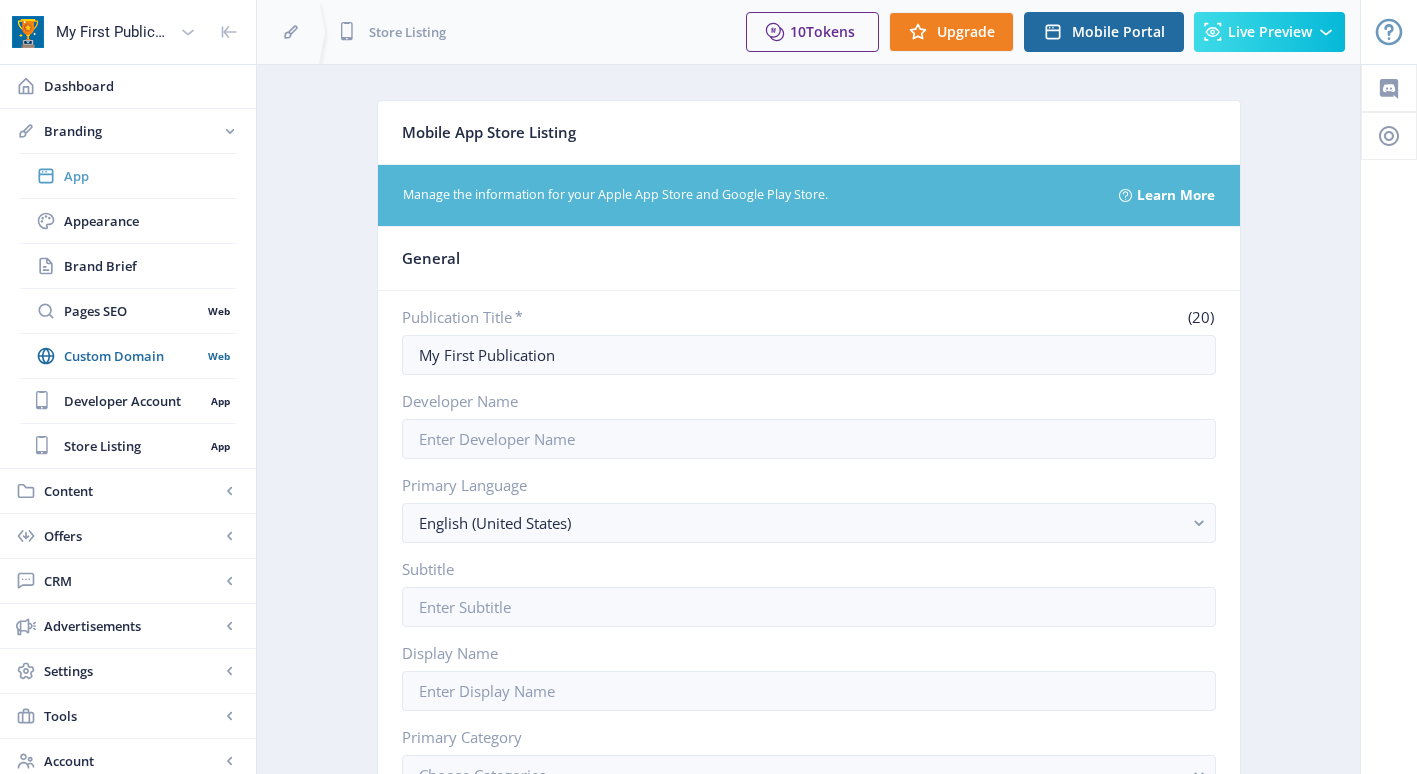 click on "App" at bounding box center (150, 176) 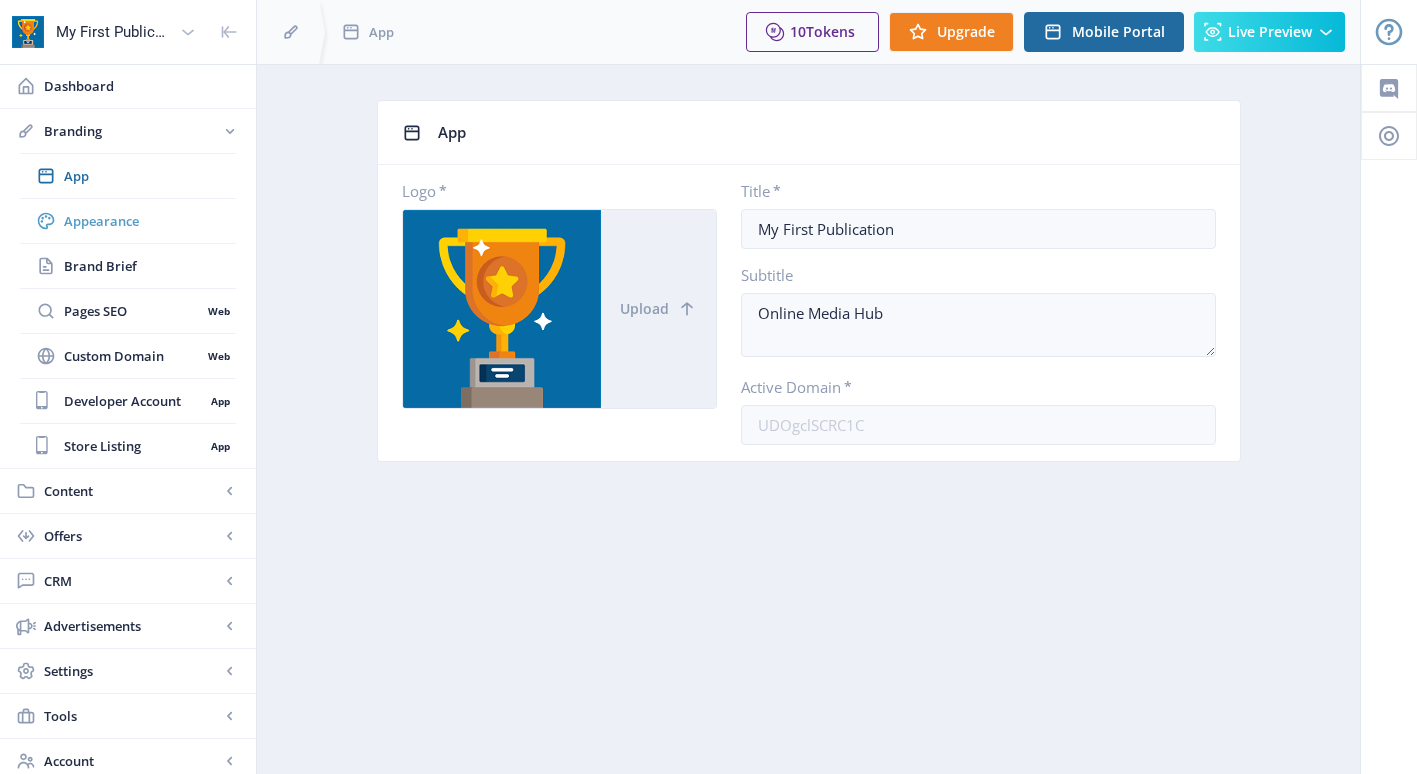 click on "Appearance" at bounding box center [150, 221] 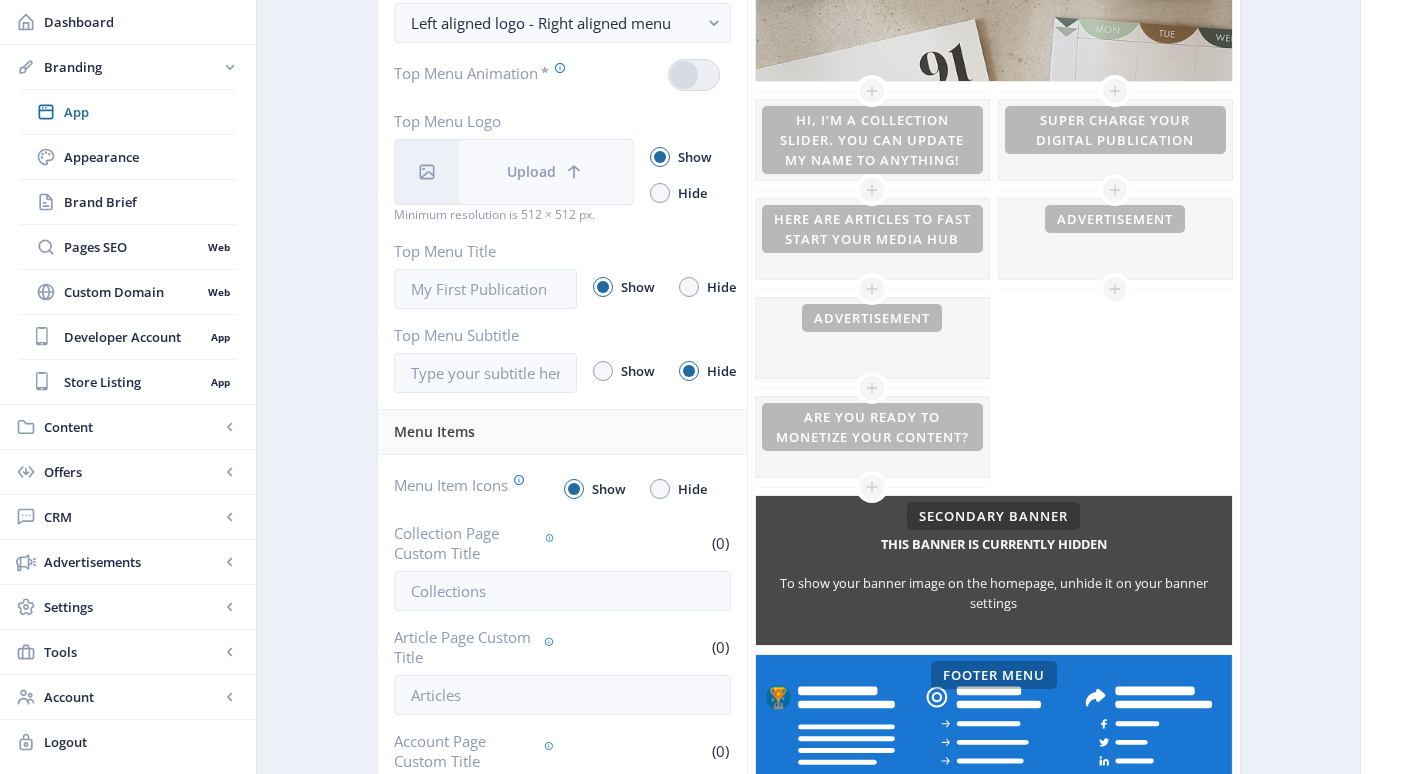 scroll, scrollTop: 0, scrollLeft: 0, axis: both 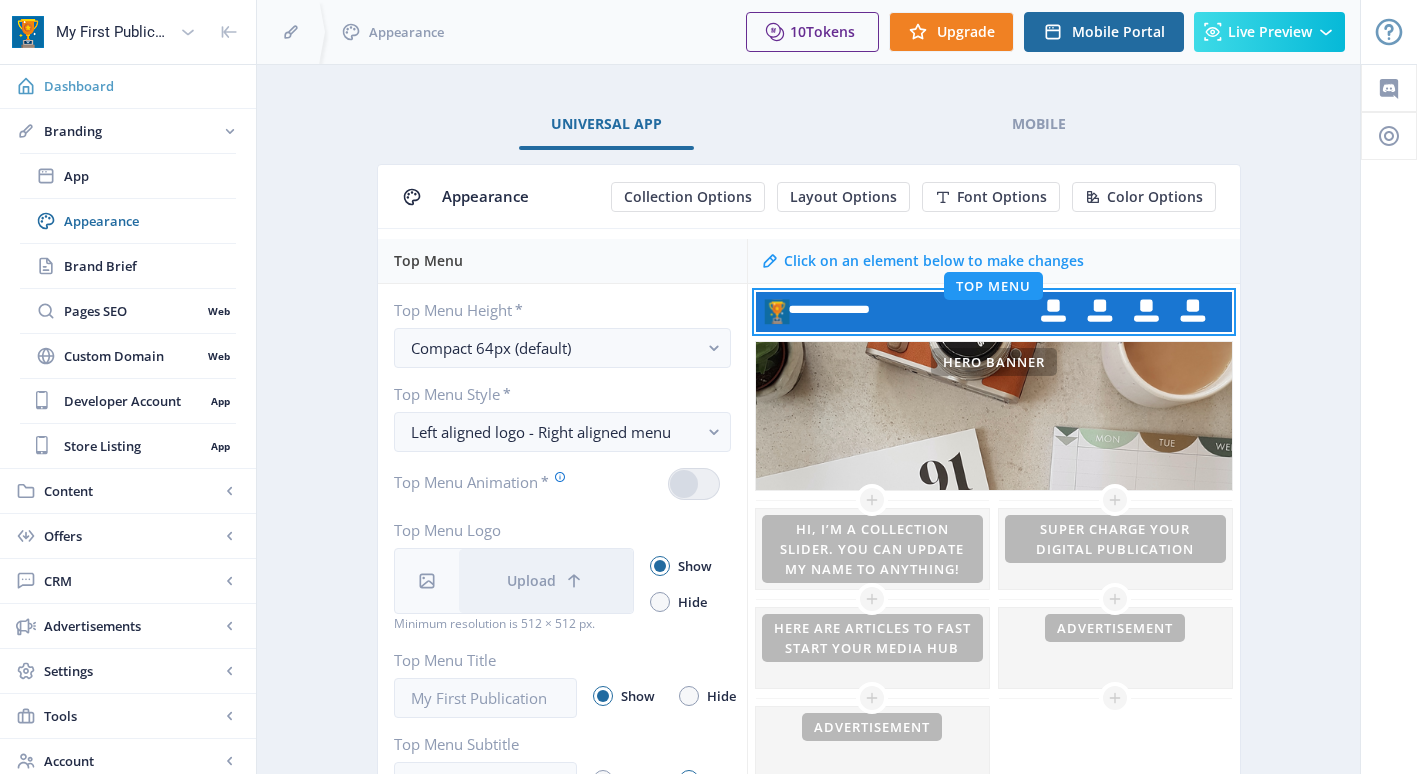 click on "Dashboard" at bounding box center (142, 86) 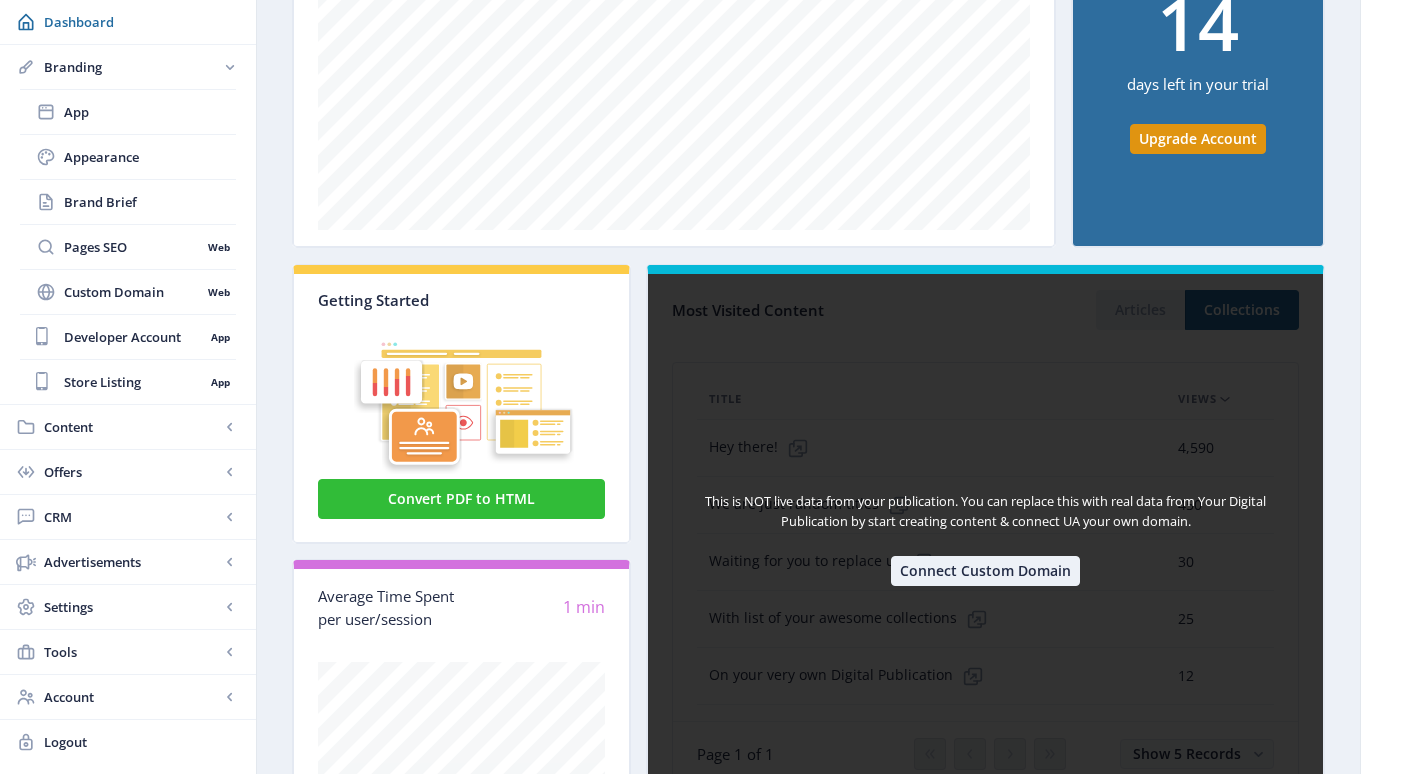 scroll, scrollTop: 500, scrollLeft: 0, axis: vertical 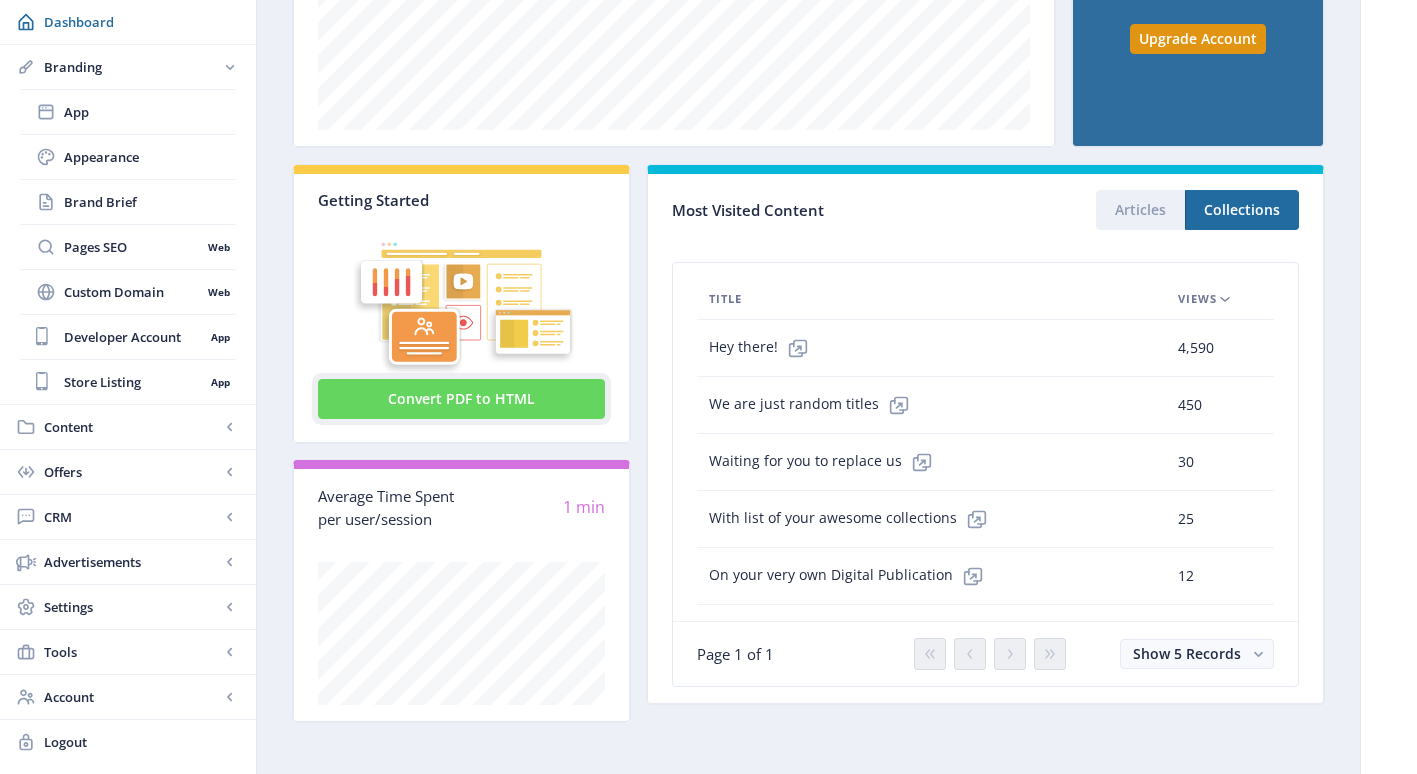 click on "Convert PDF to HTML" 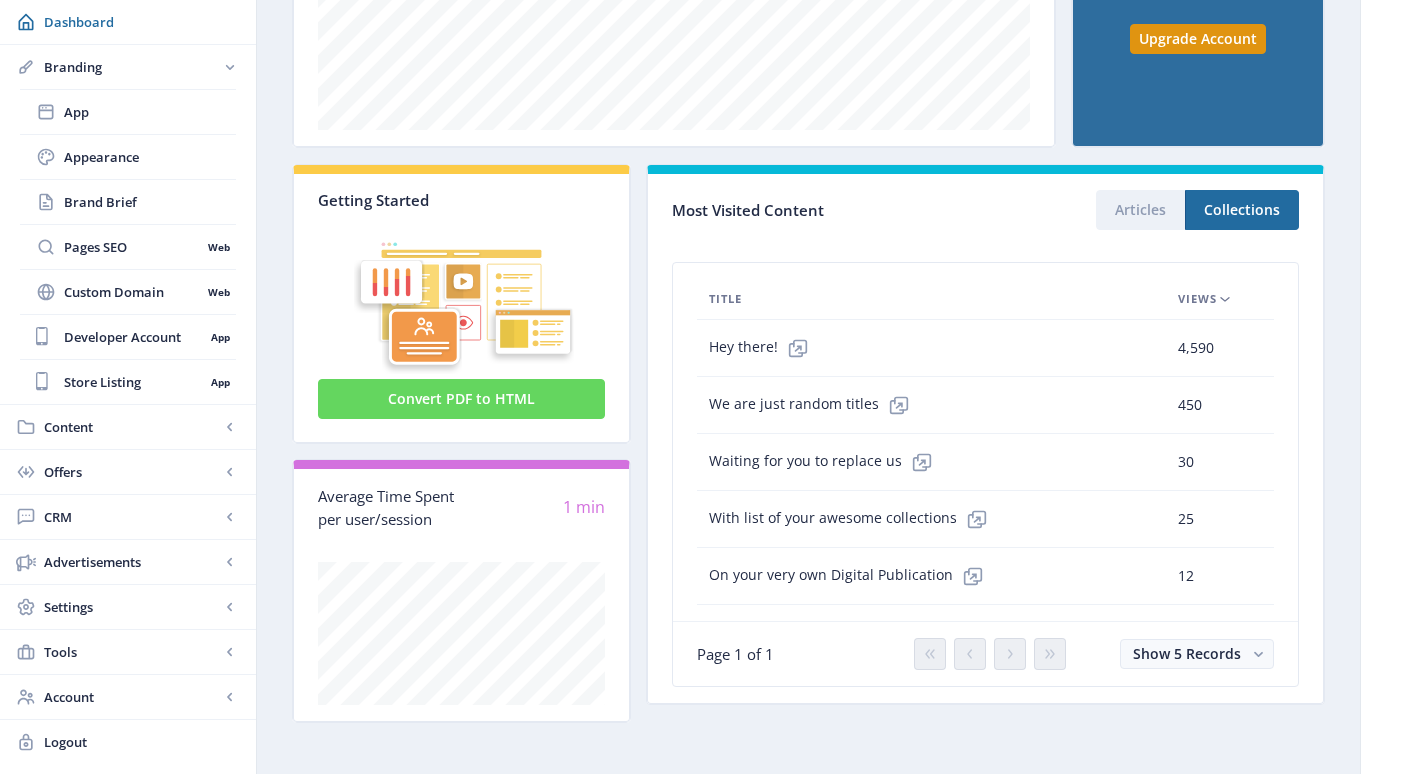 scroll, scrollTop: 0, scrollLeft: 0, axis: both 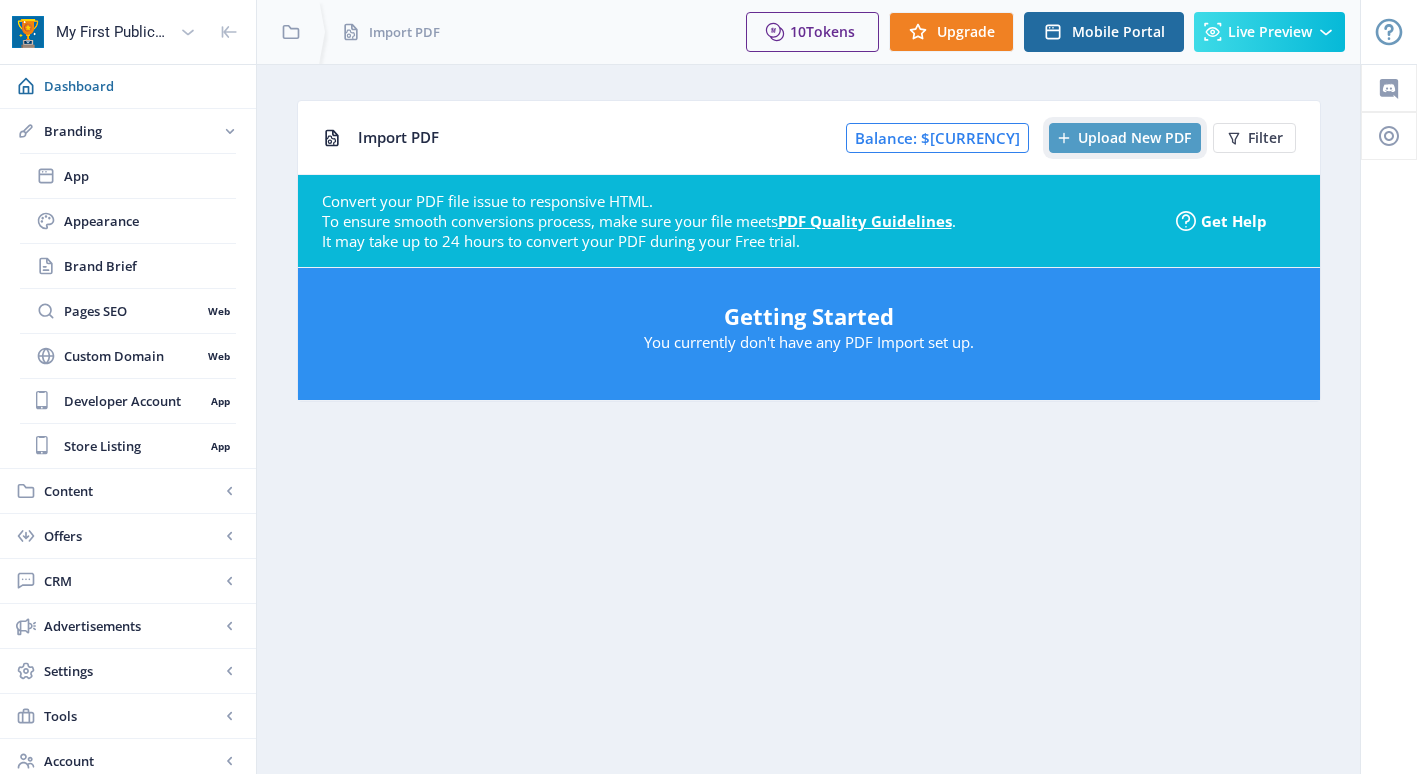 click on "Upload New PDF" 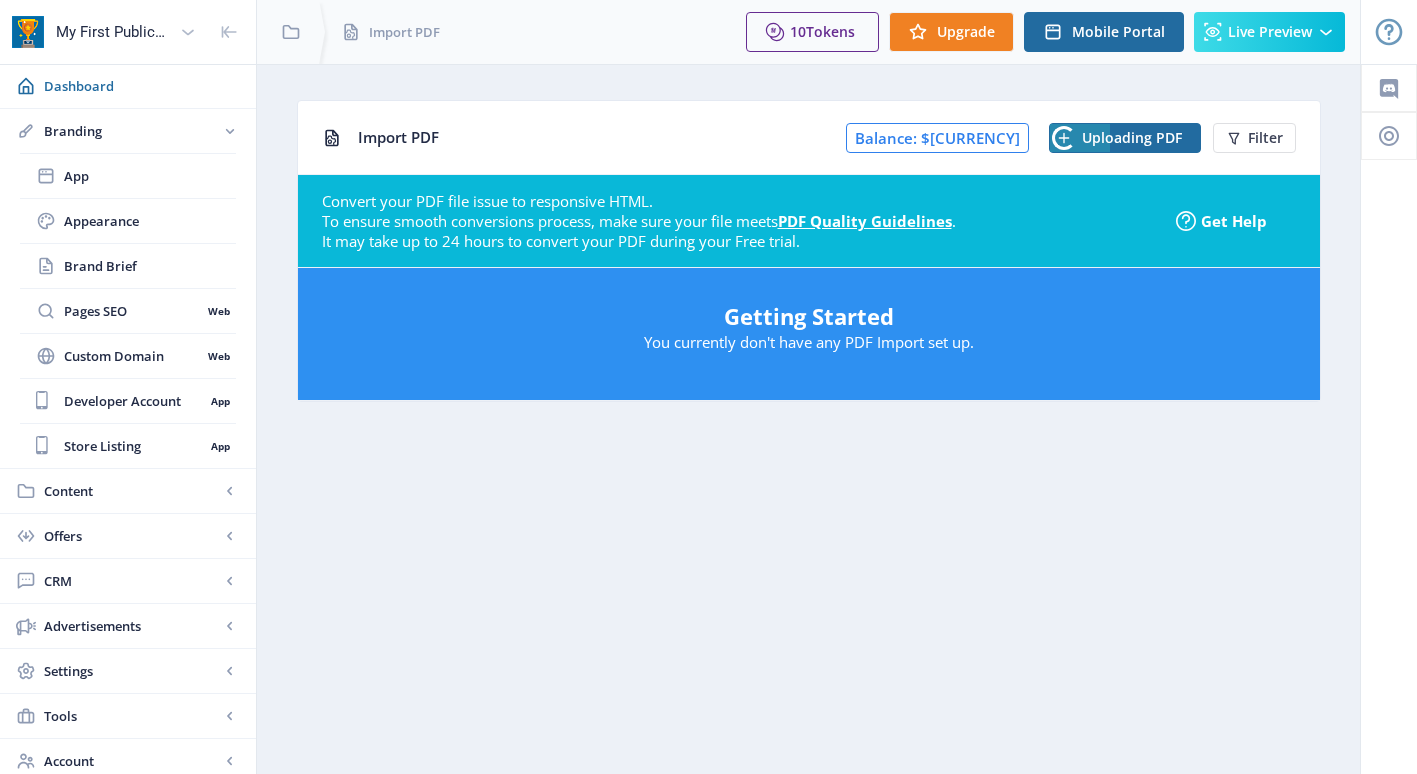 click on "Import PDF Balance: $10.00 Uploading PDF Filter" 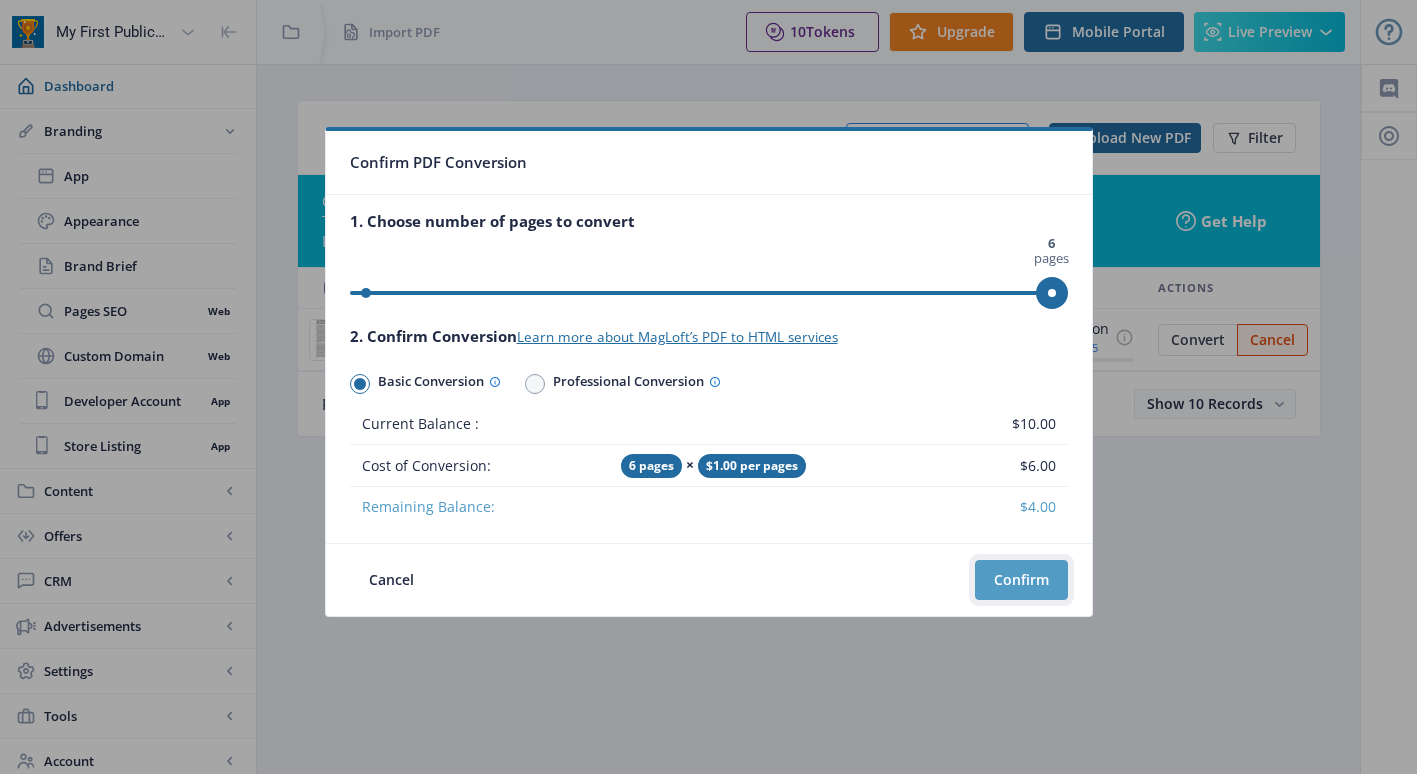 click on "Confirm" 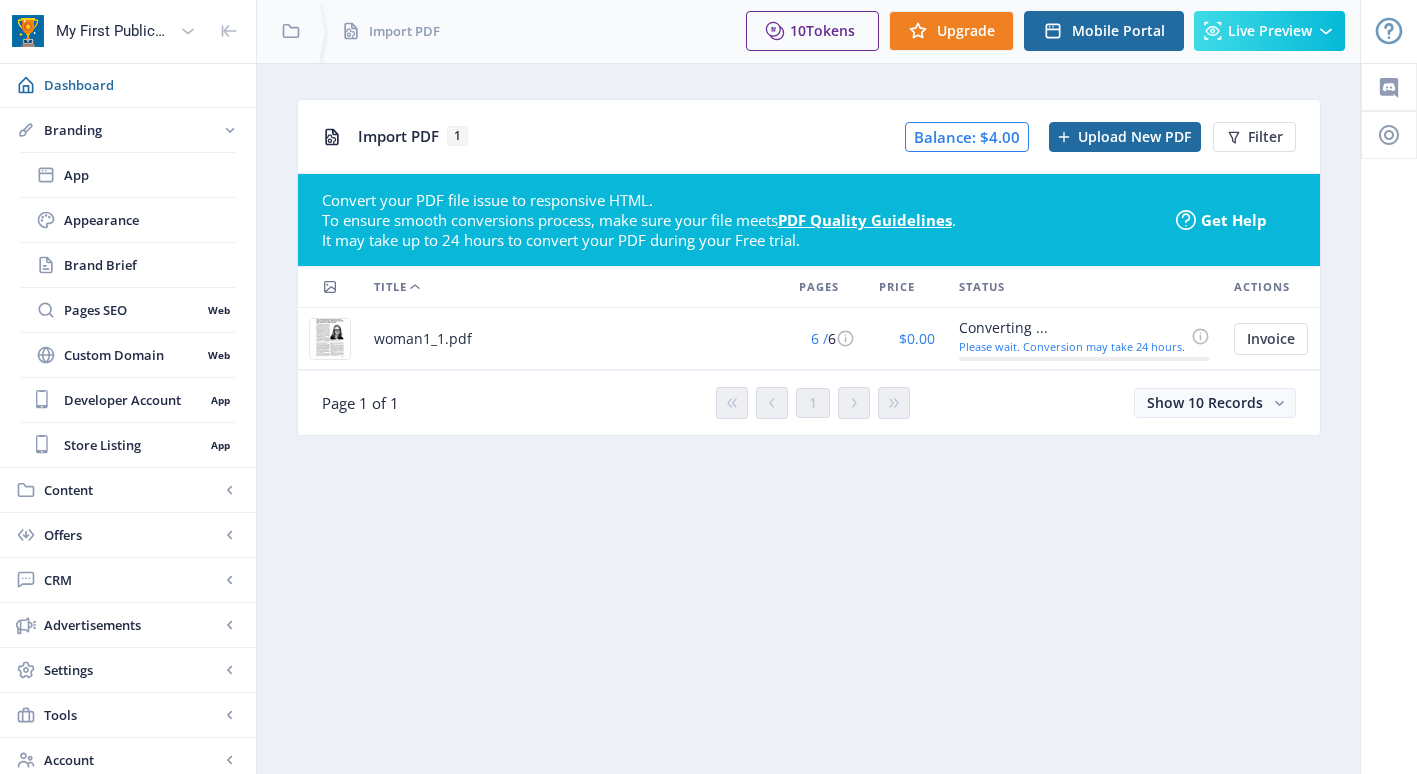 scroll, scrollTop: 0, scrollLeft: 0, axis: both 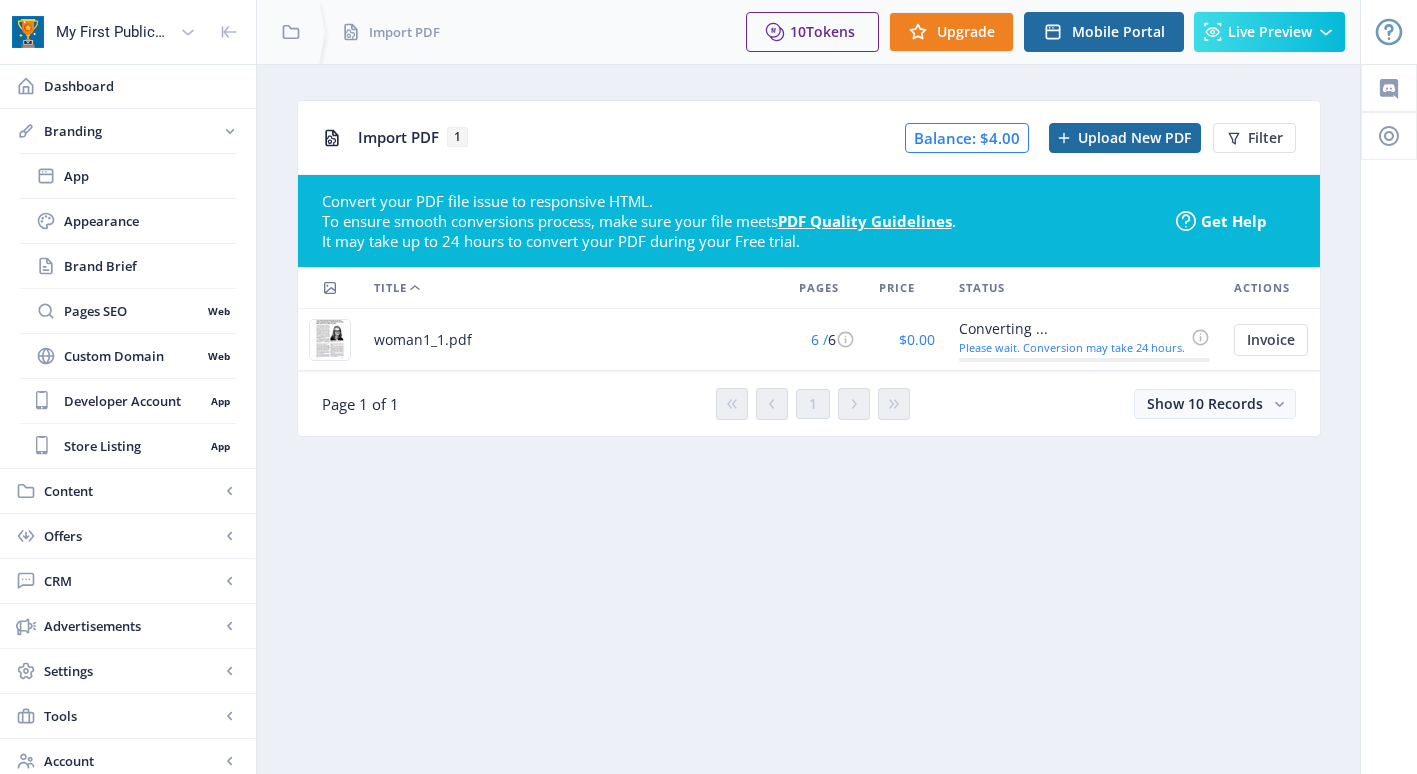 click on "Import PDF 1 Balance: $4.00 Upload New PDF Filter Convert your PDF file issue to responsive HTML. To ensure smooth conversions process, make sure your file meets PDF Quality Guidelines. It may take up to 24 hours to convert your PDF during your Free trial. Get Help Title Pages Price Status Actions woman1_1.pdf 6 / 6 $0.00 Converting ... Please wait. Conversion may take 24 hours. Invoice Page 1 of 1 1 Show 10 Records You have unsaved changes Discard Changes Save Changes" at bounding box center [808, 446] 